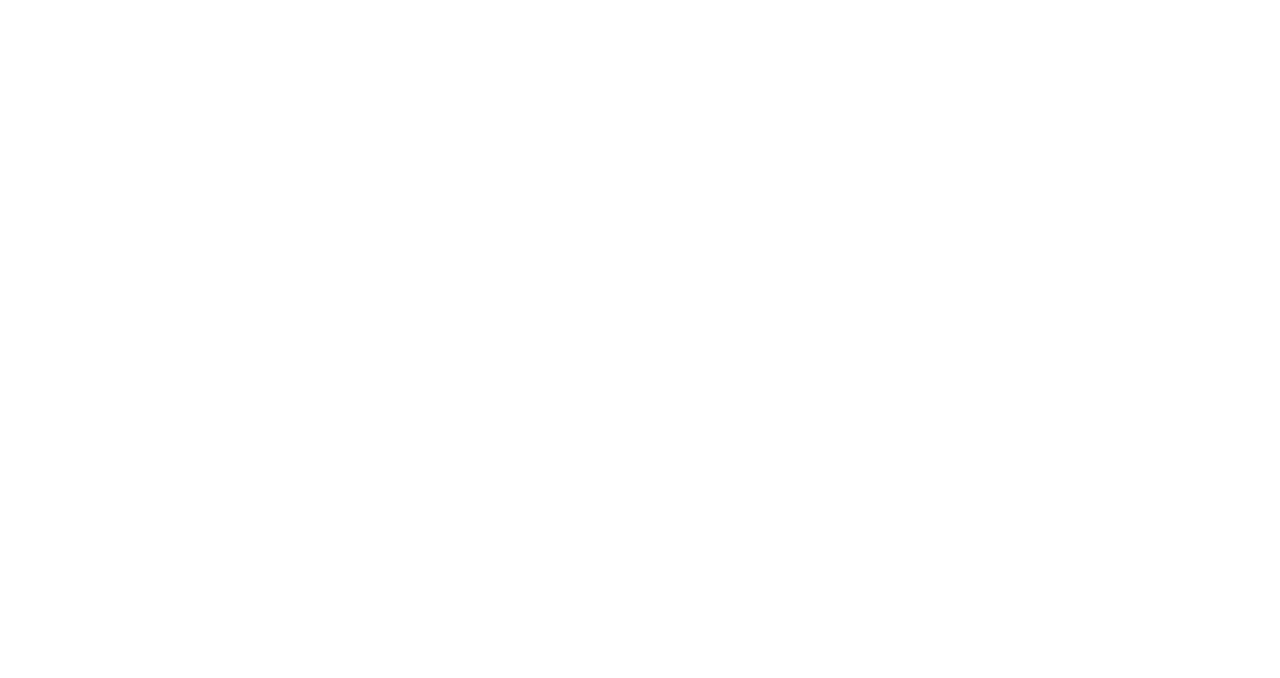 scroll, scrollTop: 0, scrollLeft: 0, axis: both 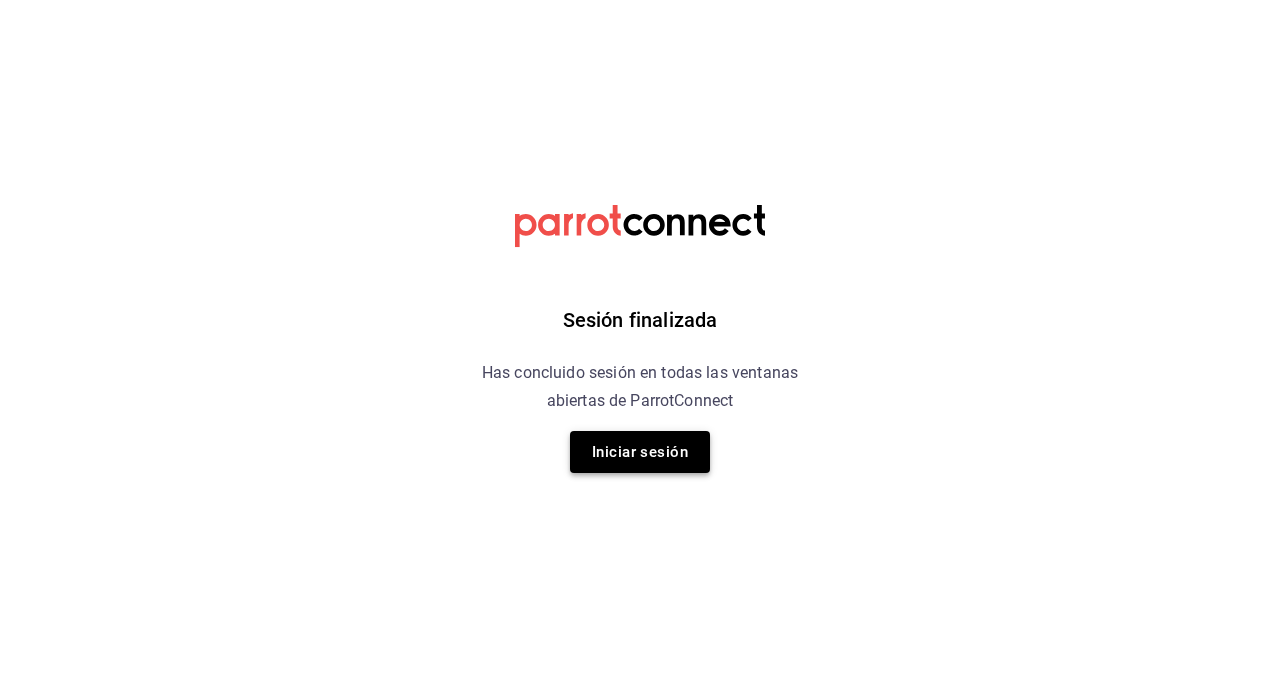 click on "Iniciar sesión" at bounding box center [640, 452] 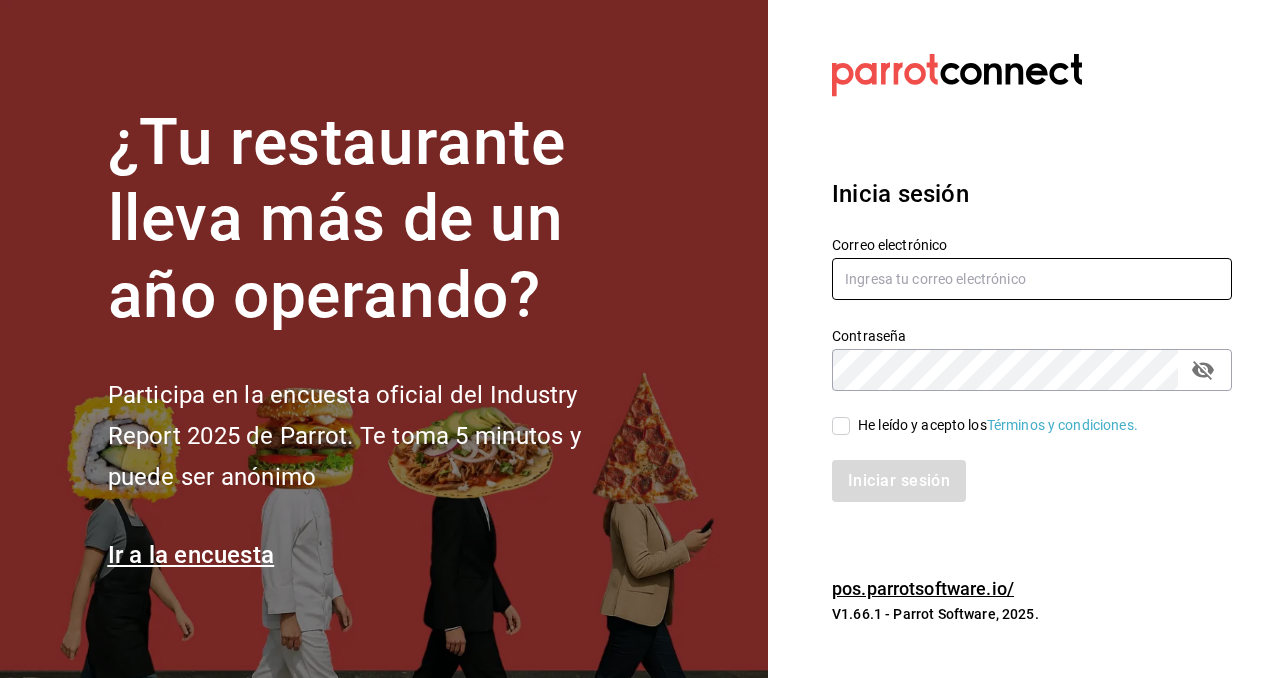 click at bounding box center [1032, 279] 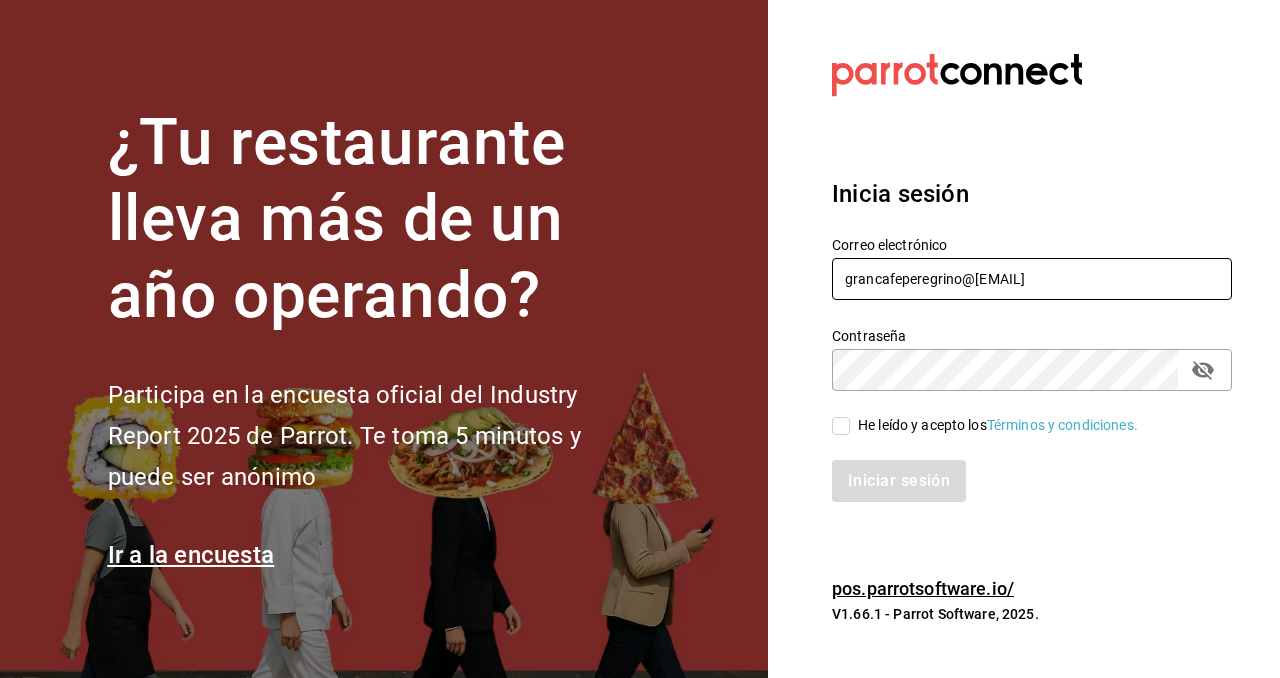 type on "grancafeperegrino@[EMAIL]" 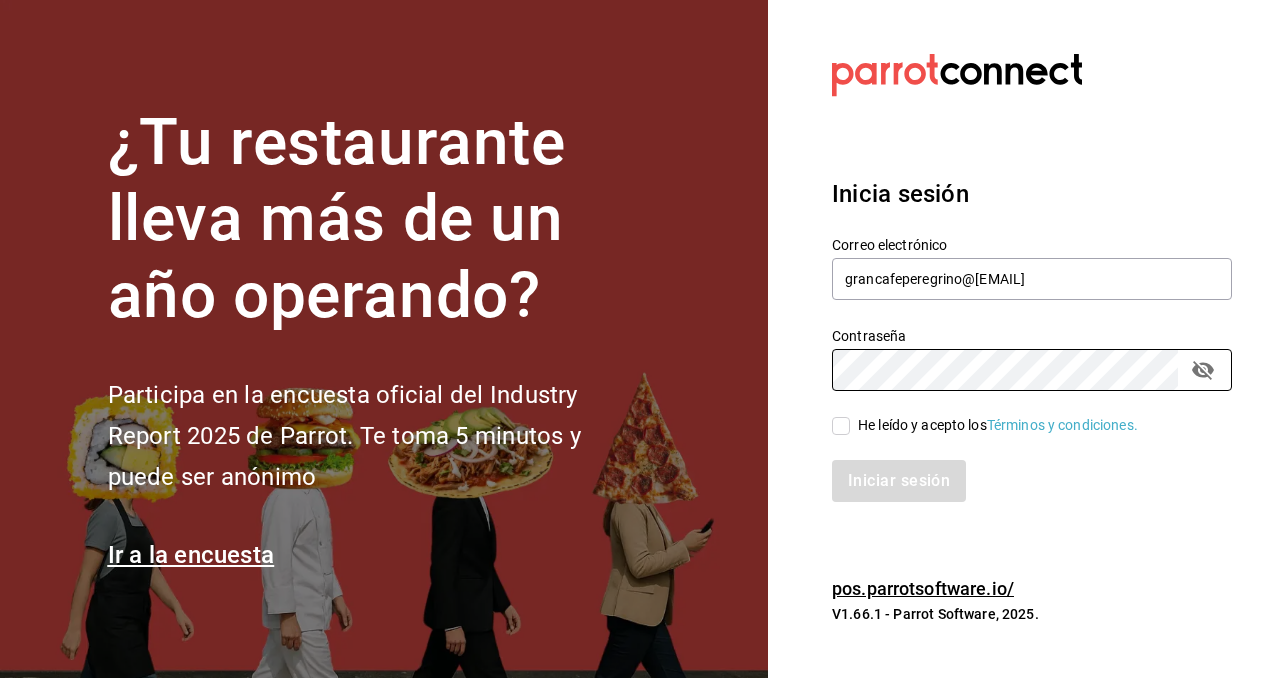 click on "He leído y acepto los  Términos y condiciones." at bounding box center (841, 426) 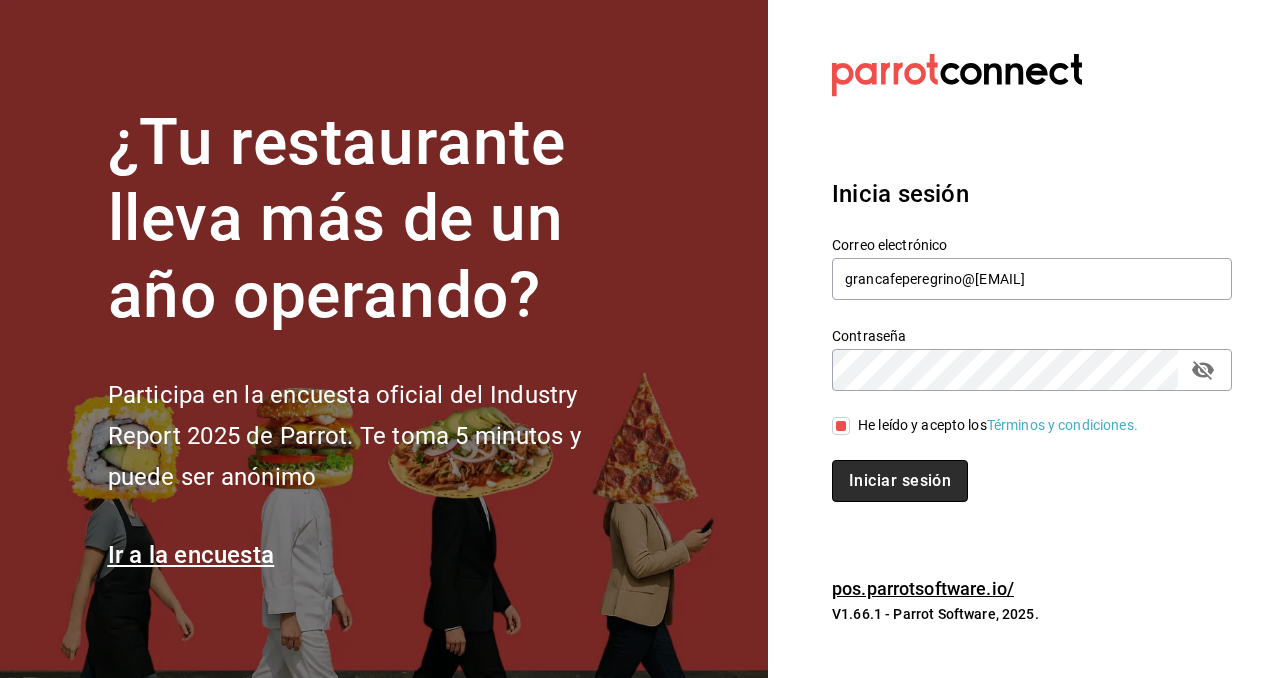 click on "Iniciar sesión" at bounding box center (900, 481) 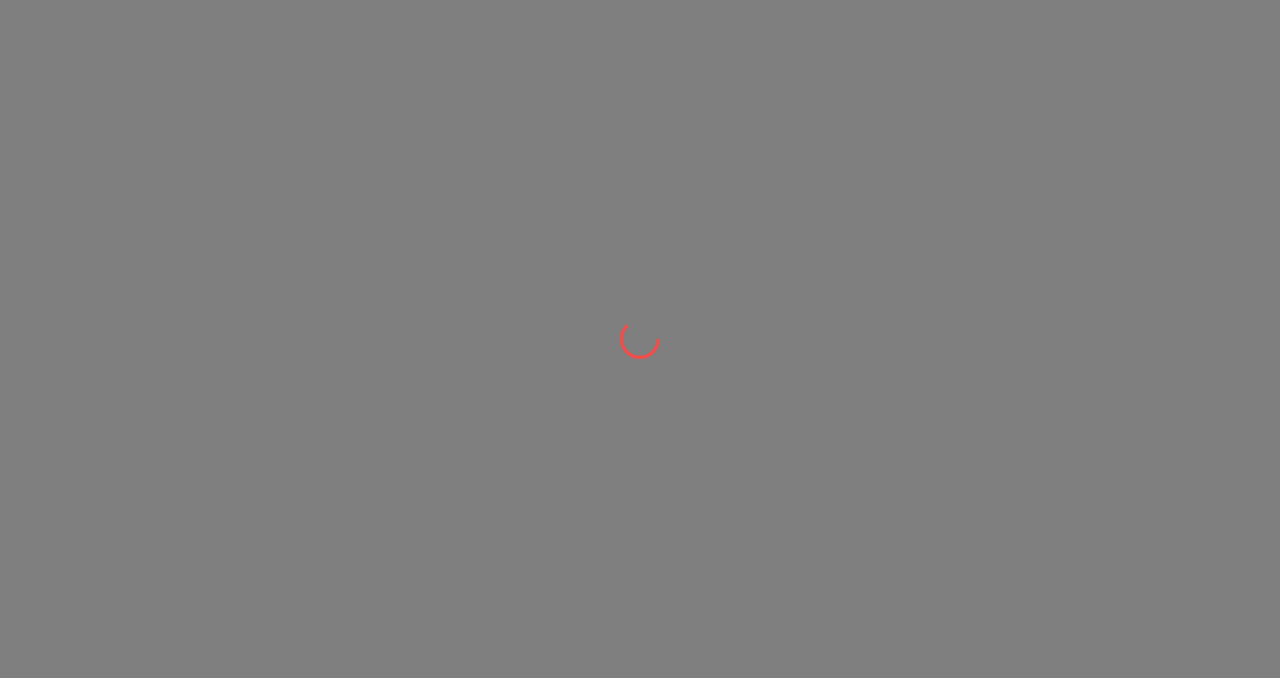 scroll, scrollTop: 0, scrollLeft: 0, axis: both 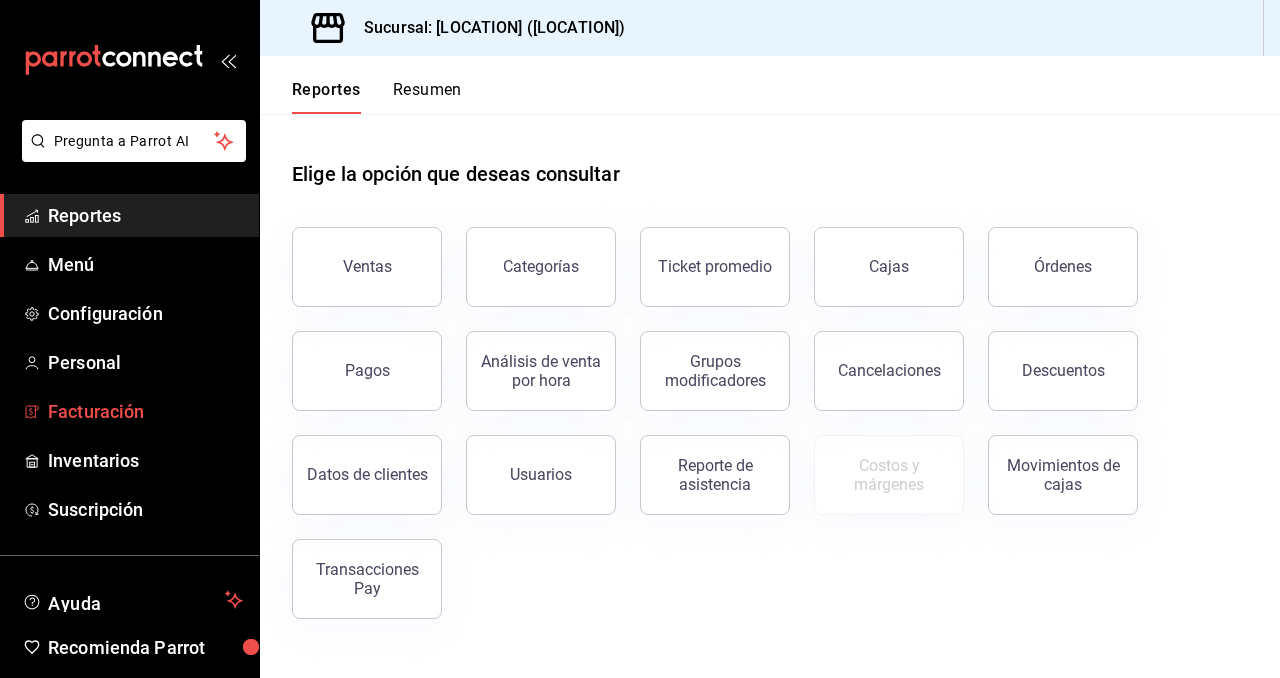 click on "Facturación" at bounding box center (145, 411) 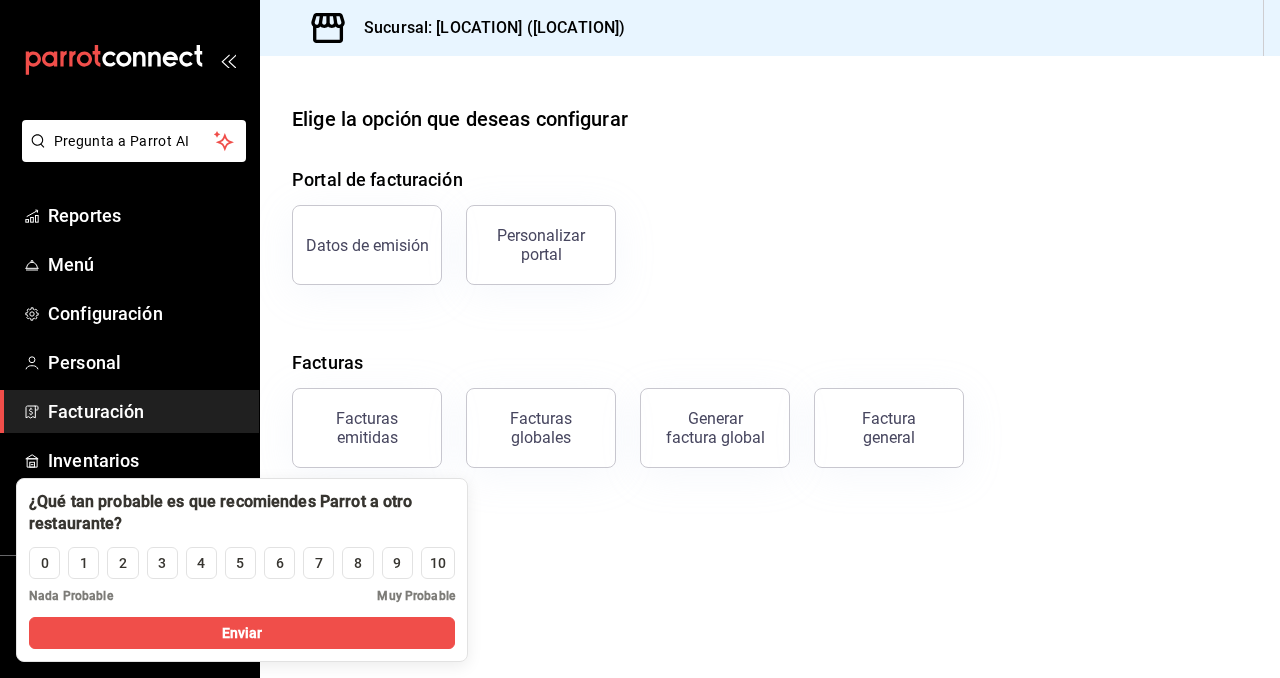 click on "Elige la opción que deseas configurar Portal de facturación Datos de emisión Personalizar portal Facturas Facturas emitidas Facturas globales Generar factura global Factura general" at bounding box center [770, 367] 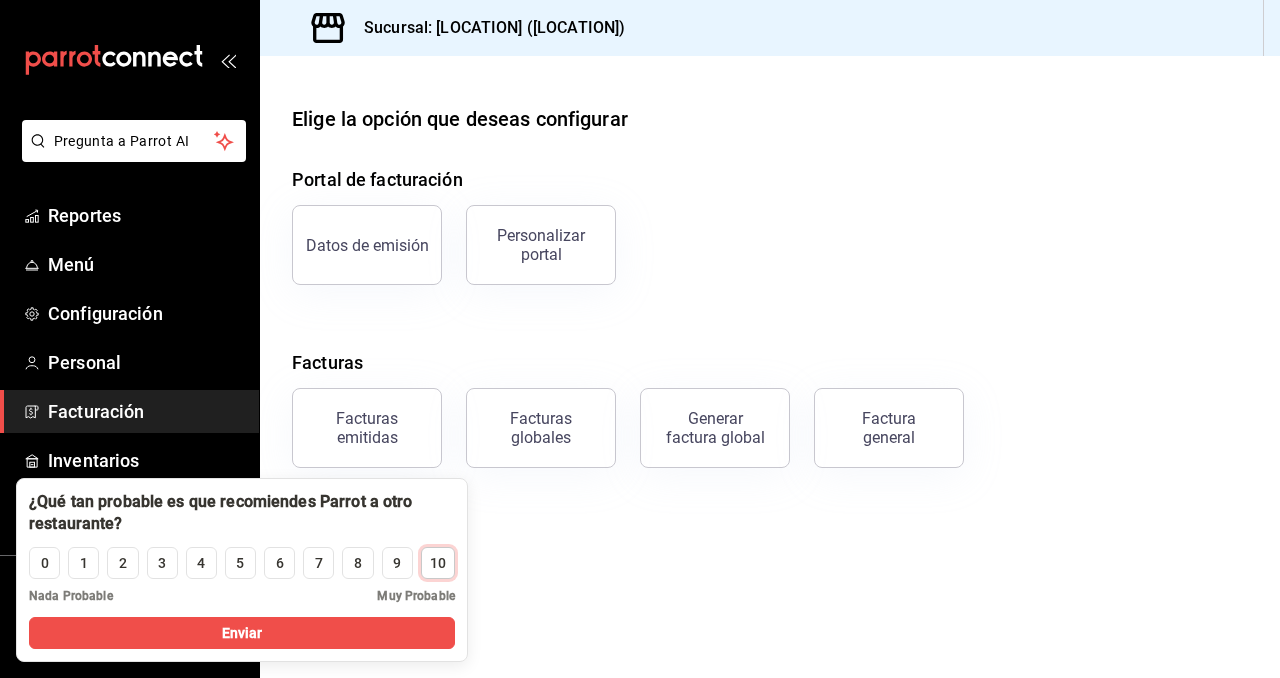 click on "10" at bounding box center [438, 563] 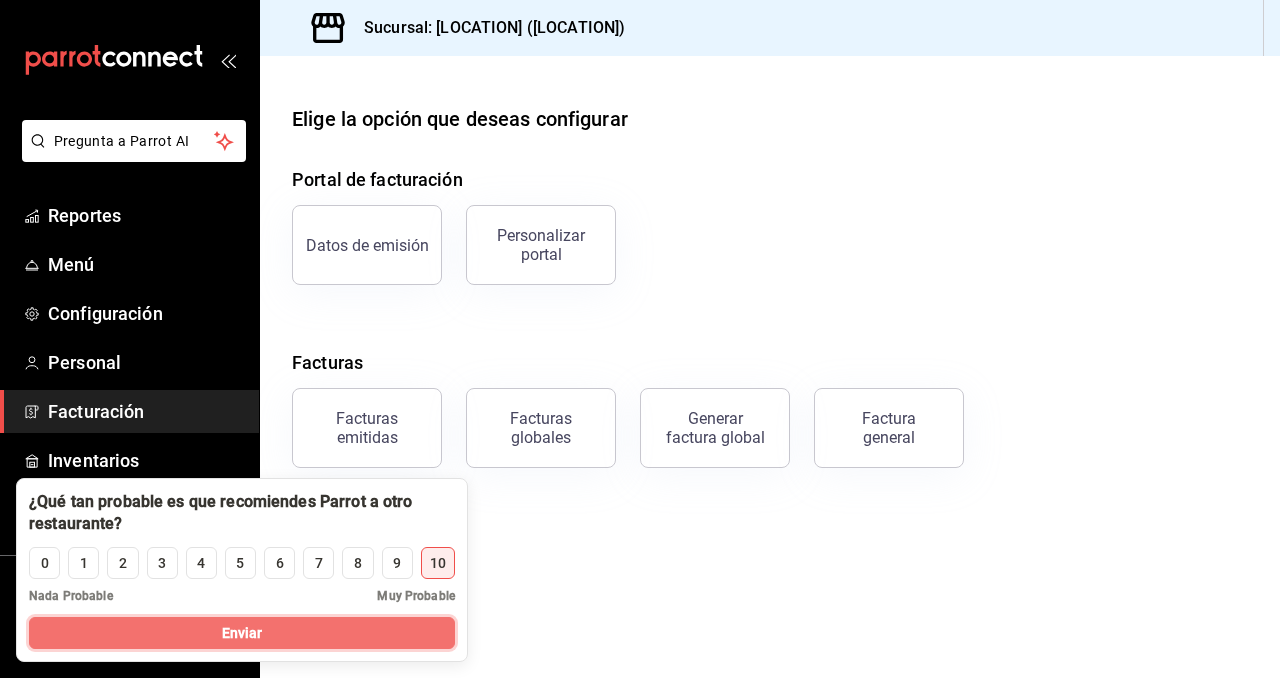click on "Enviar" at bounding box center [242, 633] 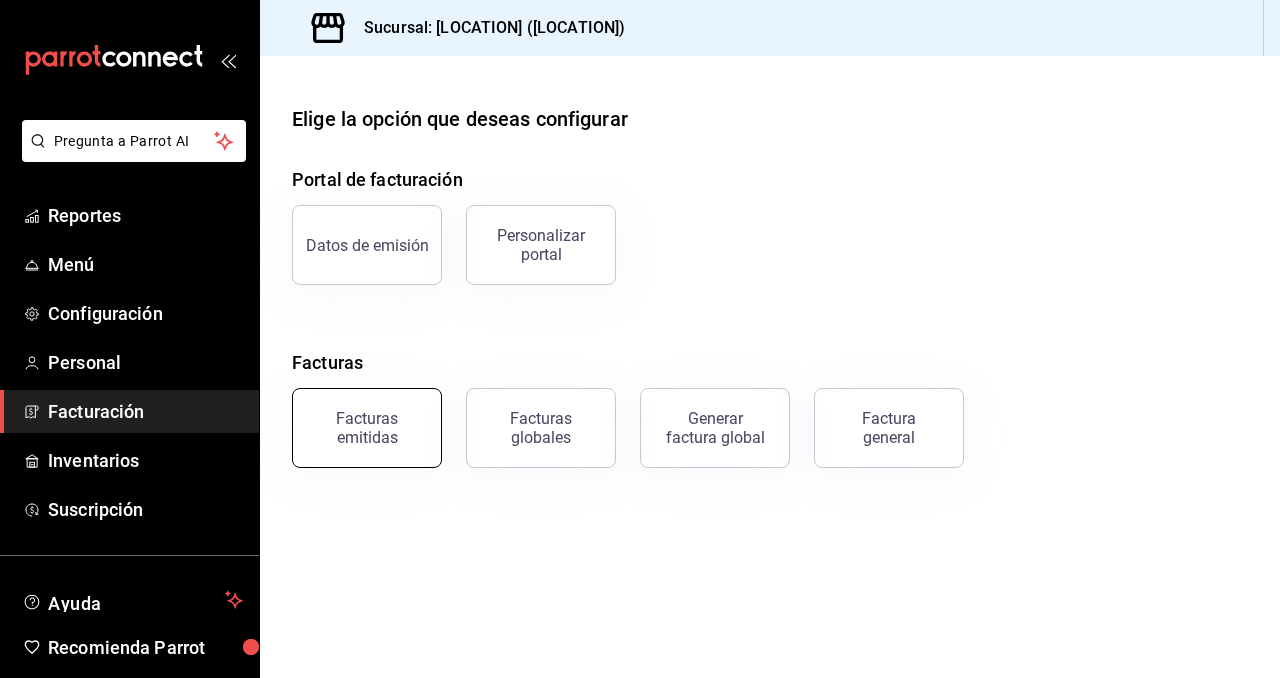 click on "Facturas emitidas" at bounding box center [367, 428] 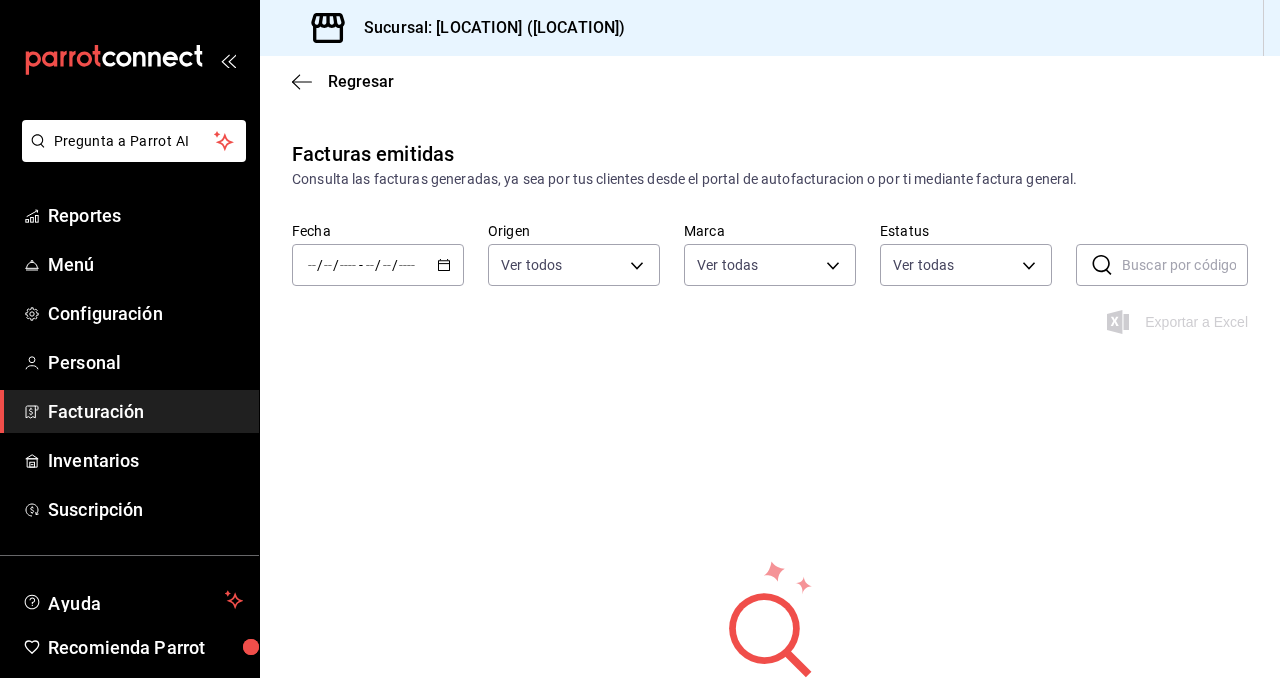 type on "c264ec5e-3e8d-497c-974c-9b9b5dc048eb" 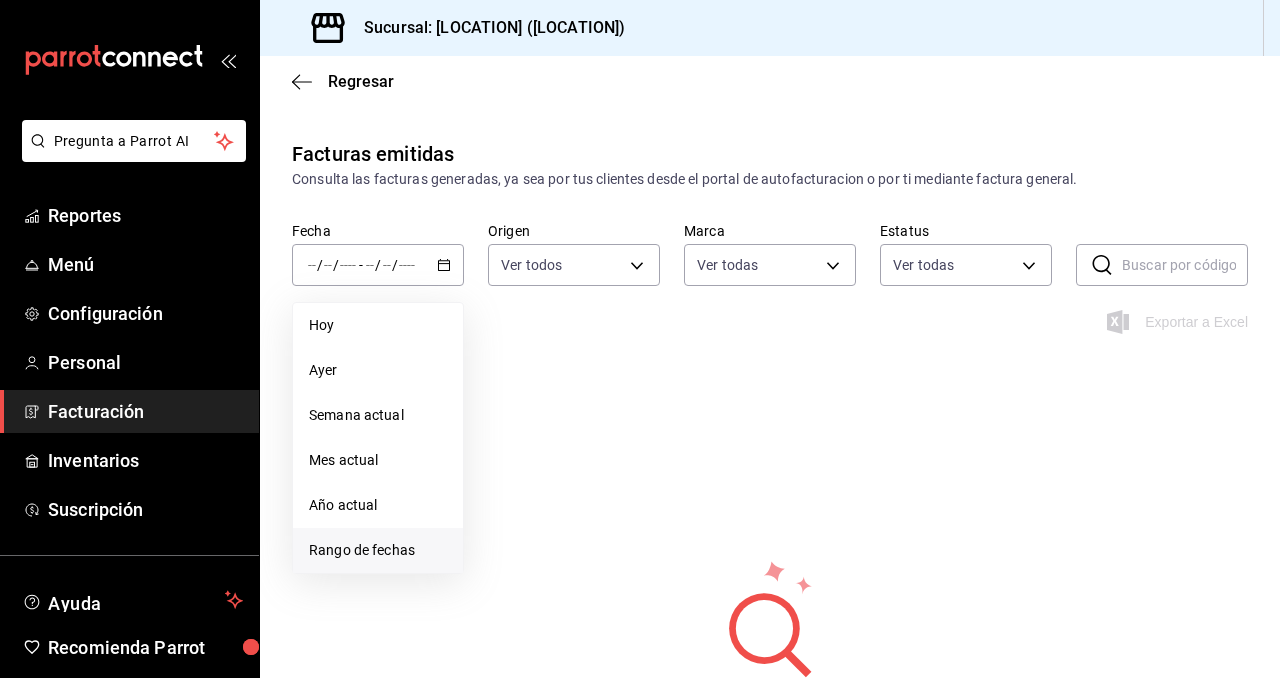 click on "Rango de fechas" at bounding box center [378, 550] 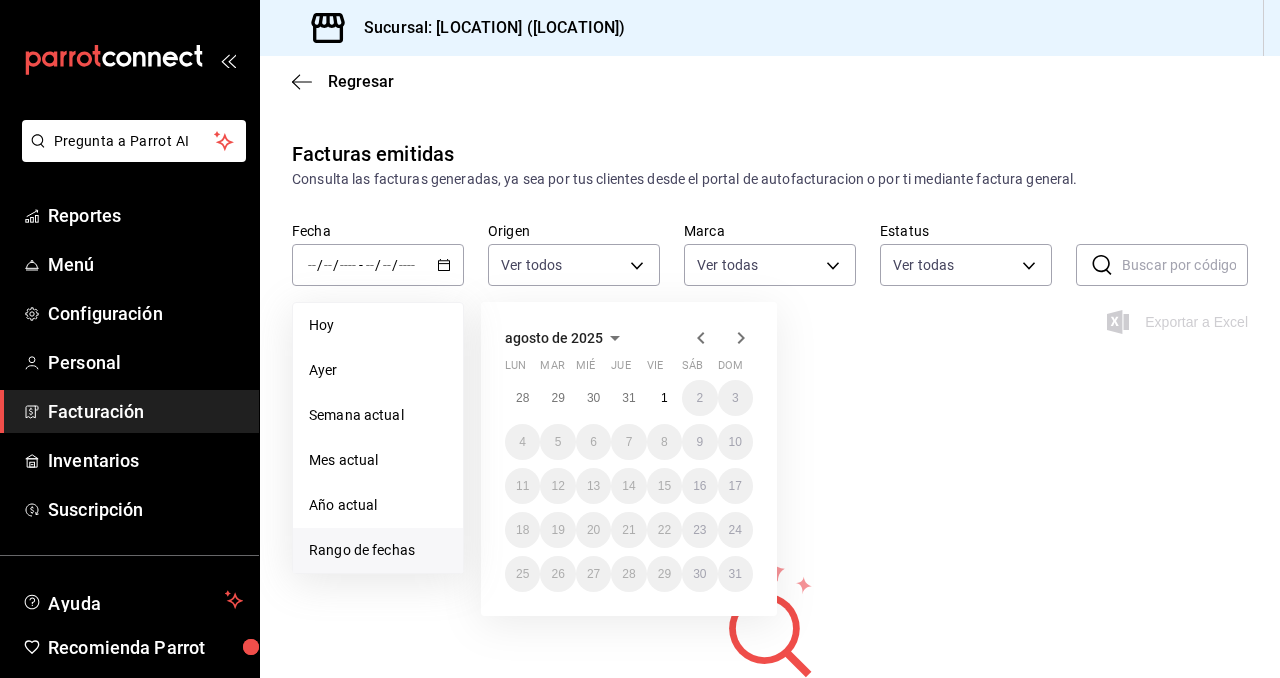 click 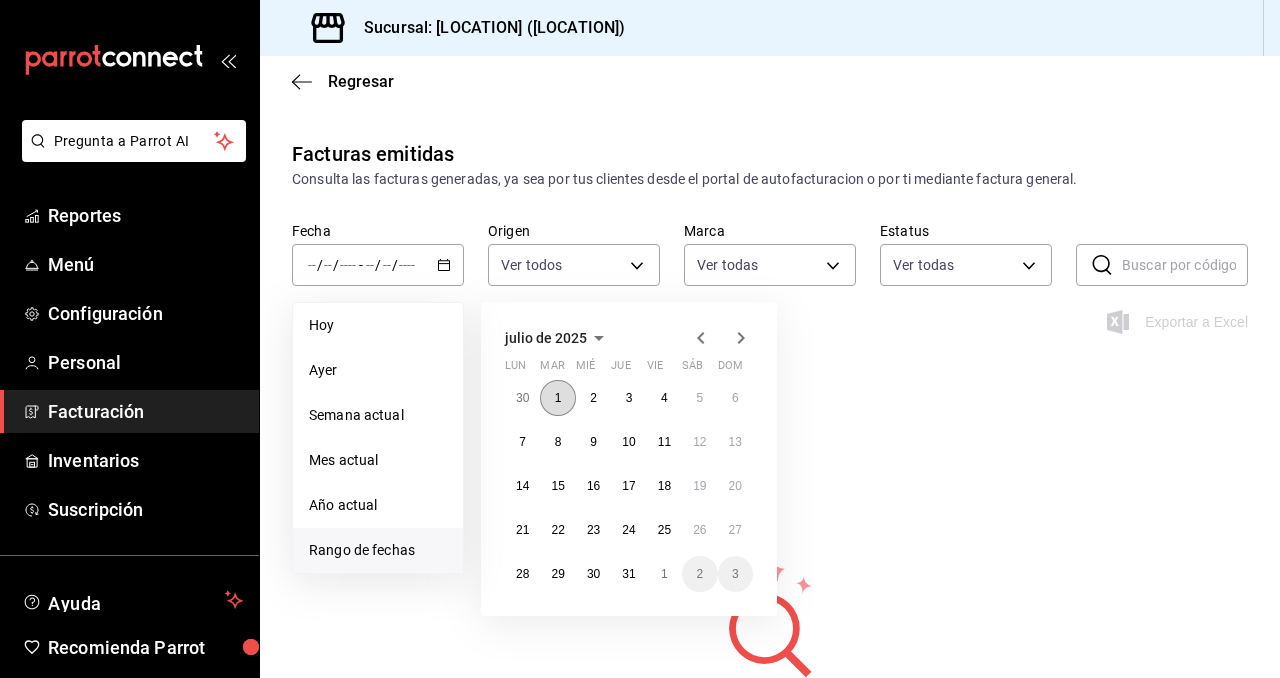 click on "1" at bounding box center (557, 398) 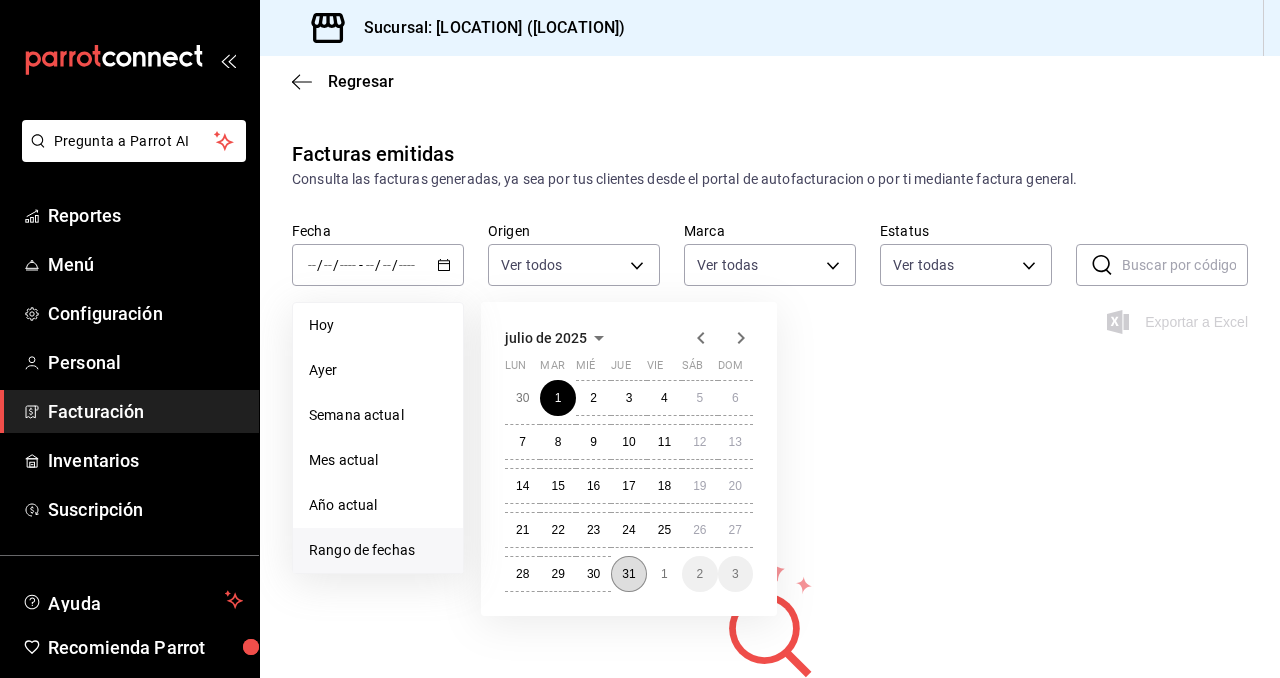 click on "31" at bounding box center (628, 574) 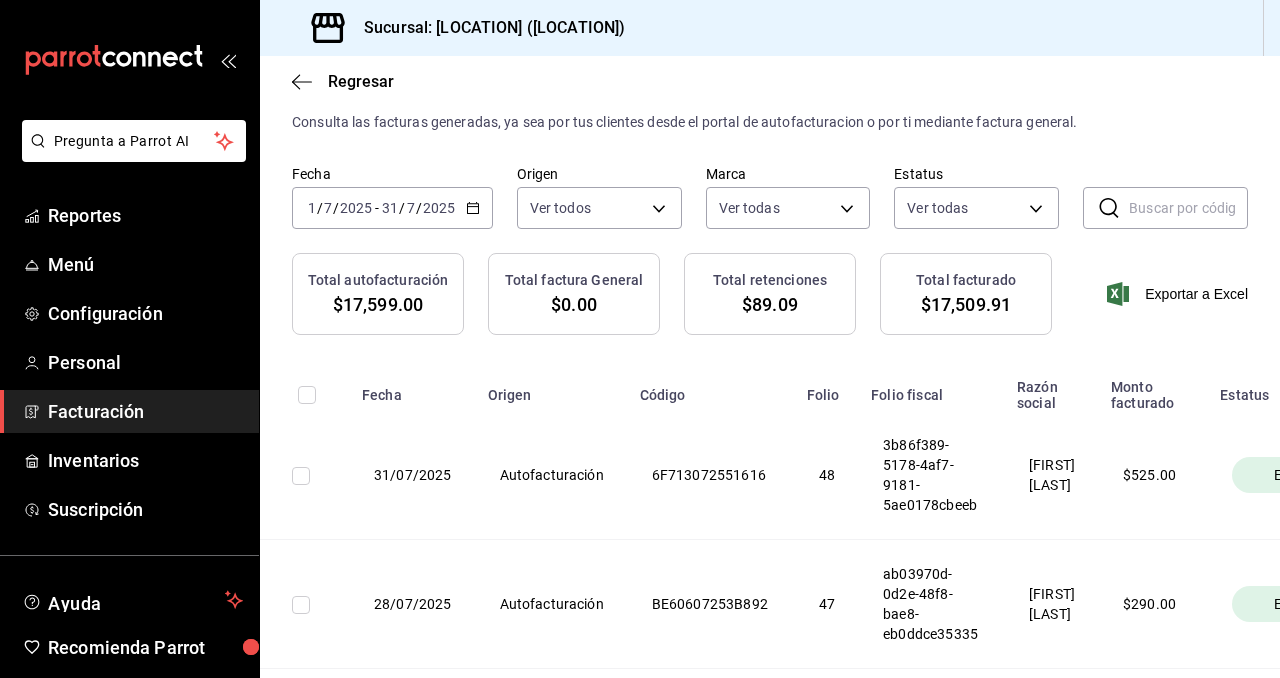 scroll, scrollTop: 0, scrollLeft: 0, axis: both 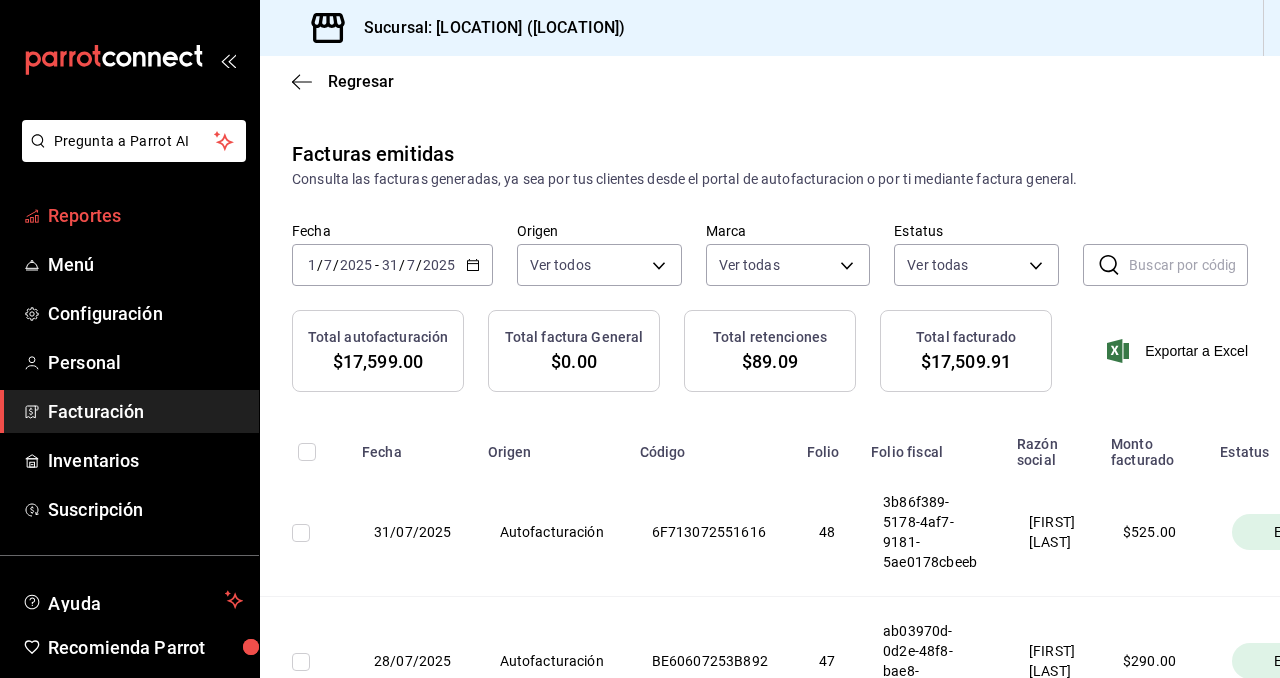 click on "Reportes" at bounding box center (145, 215) 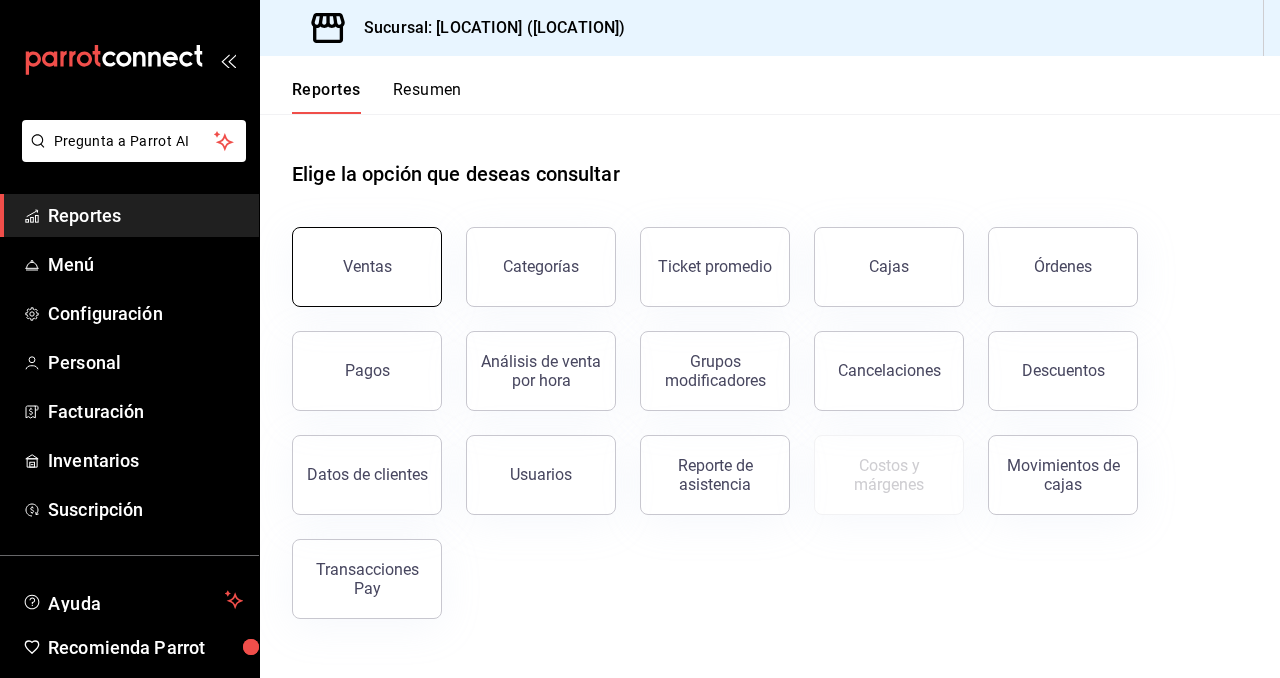 click on "Ventas" at bounding box center [367, 266] 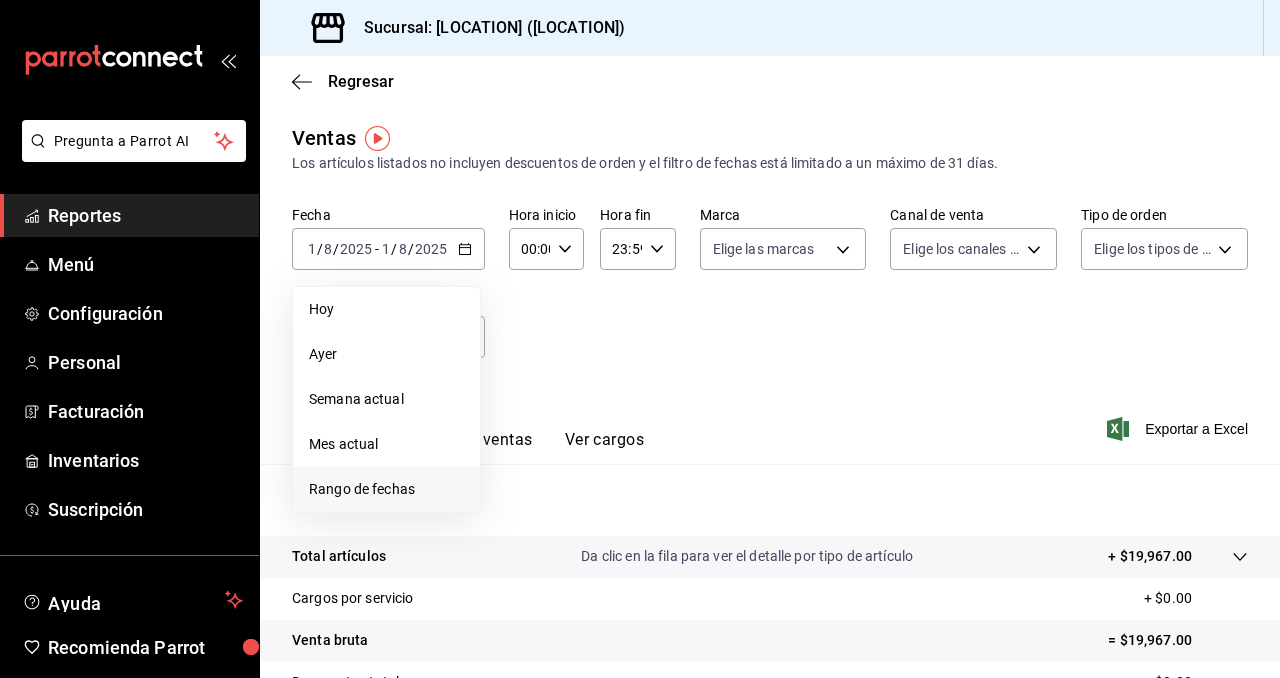 click on "Rango de fechas" at bounding box center [386, 489] 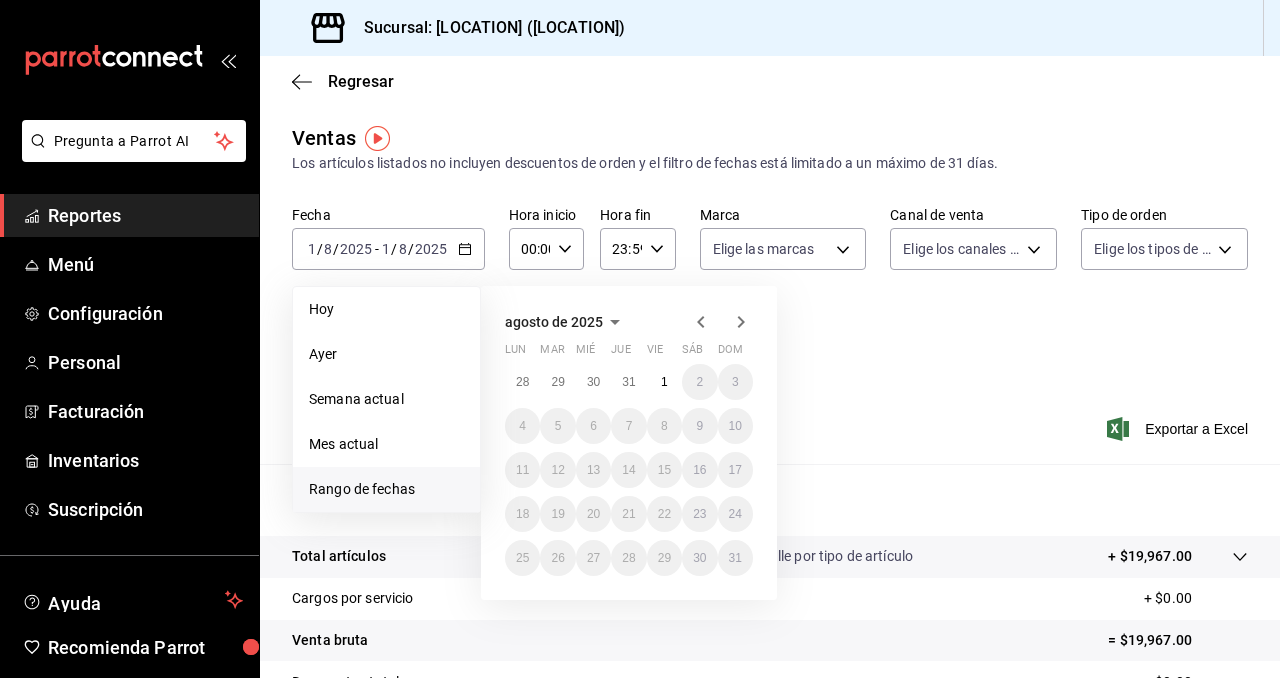 click 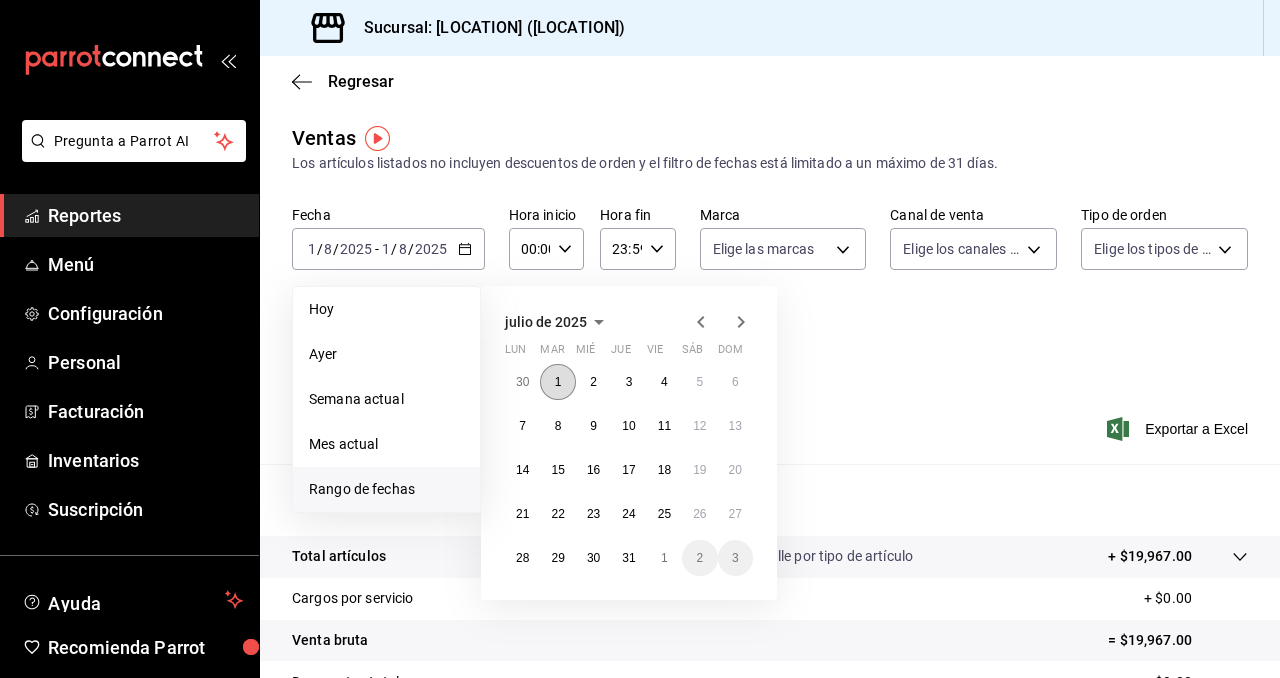 click on "1" at bounding box center [557, 382] 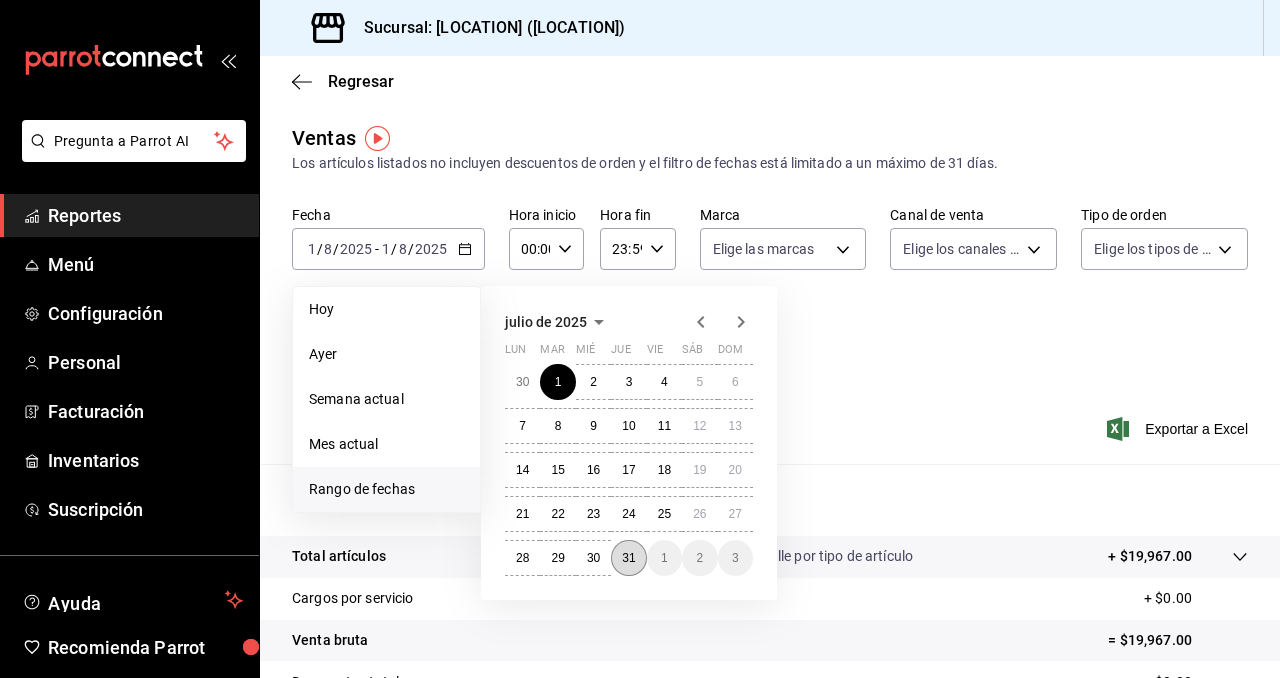 click on "31" at bounding box center [628, 558] 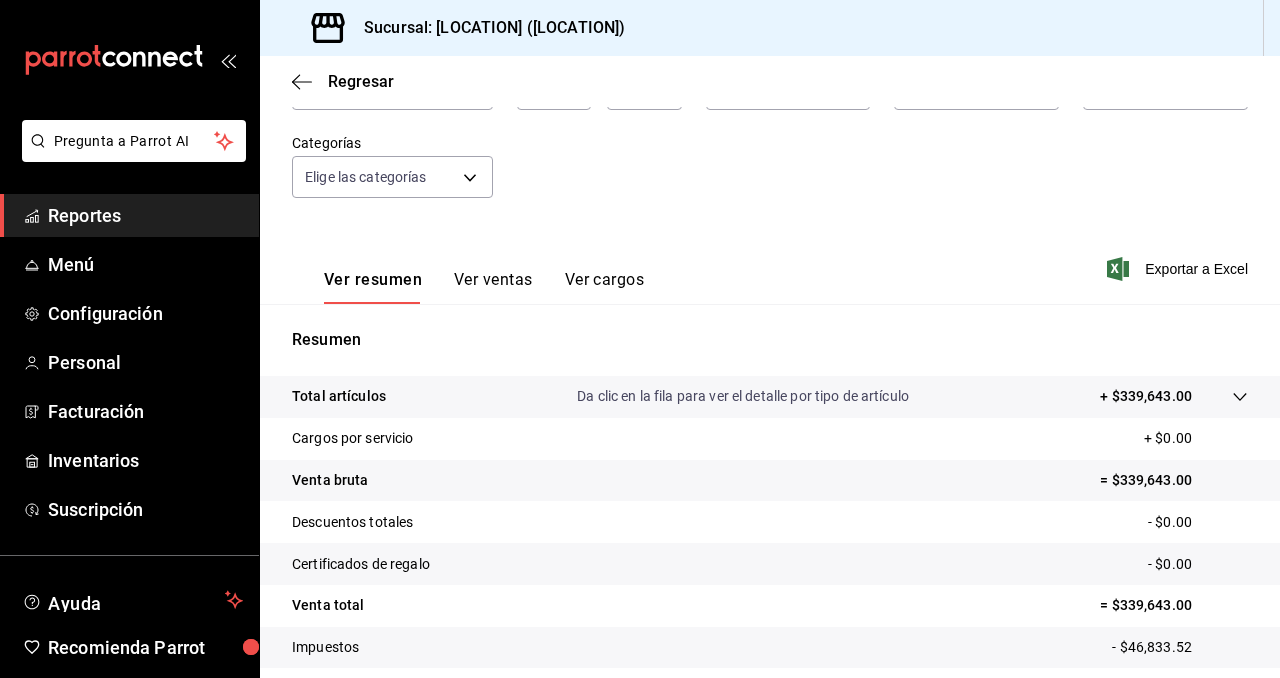 scroll, scrollTop: 280, scrollLeft: 0, axis: vertical 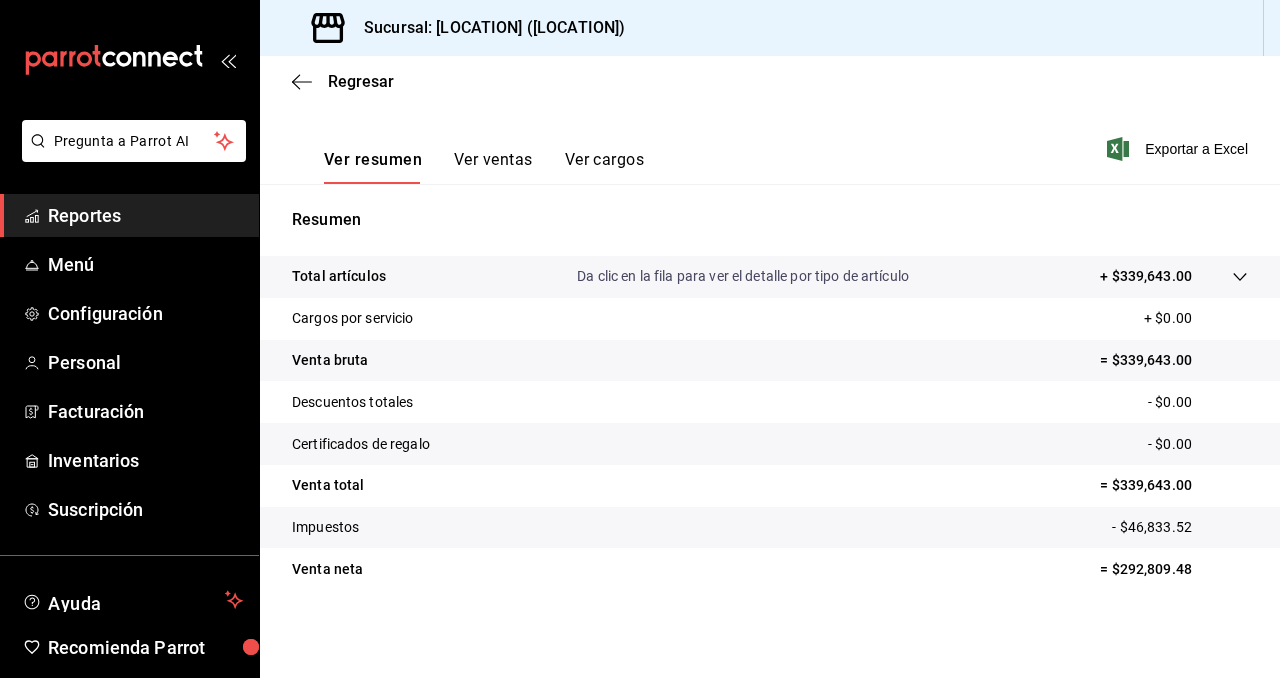 click on "Ver ventas" at bounding box center (493, 167) 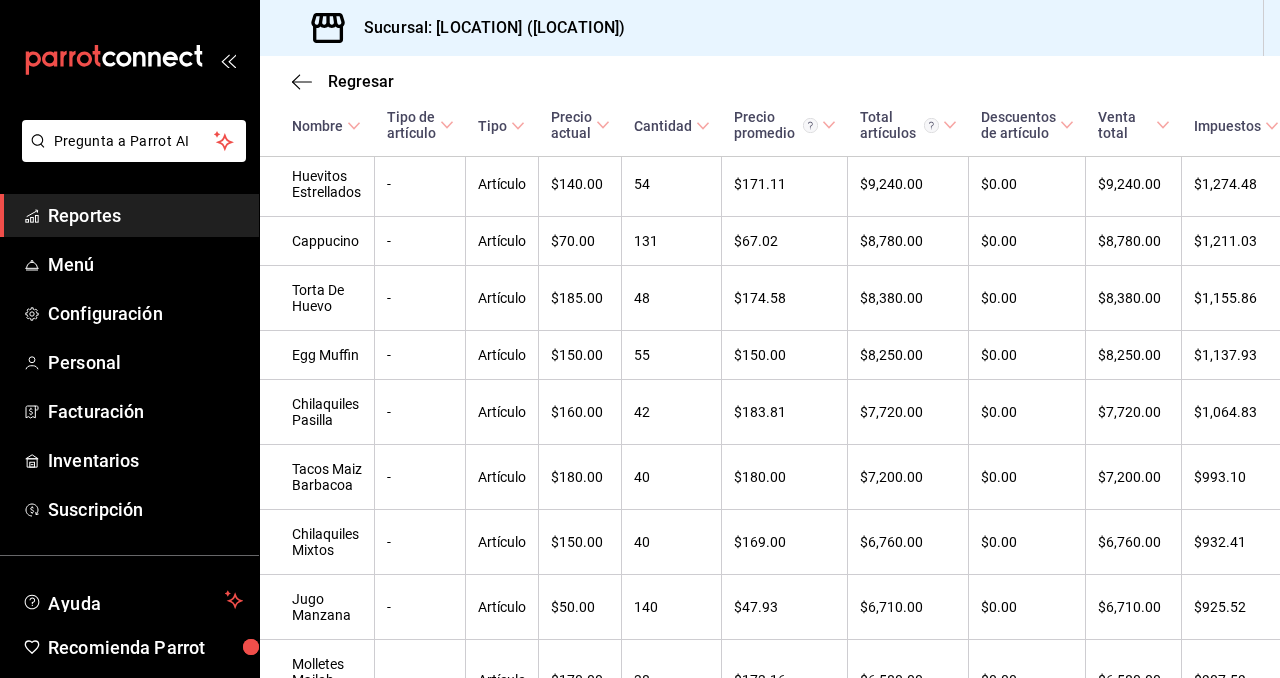 scroll, scrollTop: 0, scrollLeft: 0, axis: both 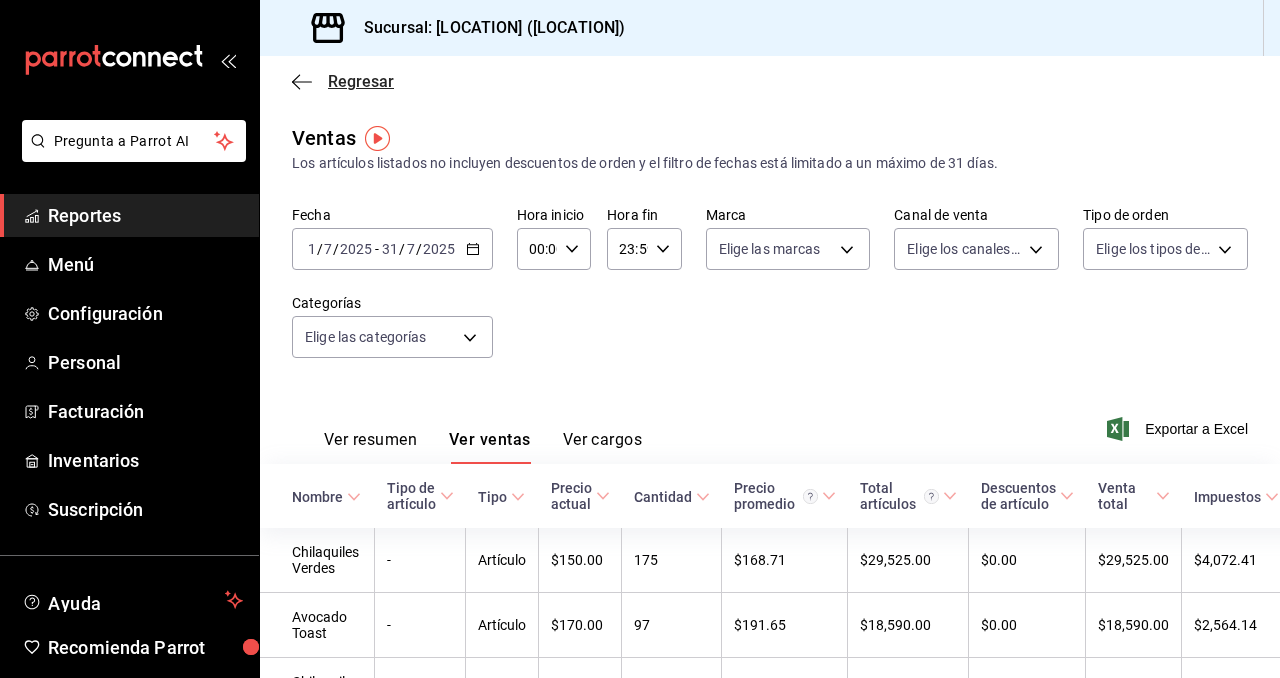 click 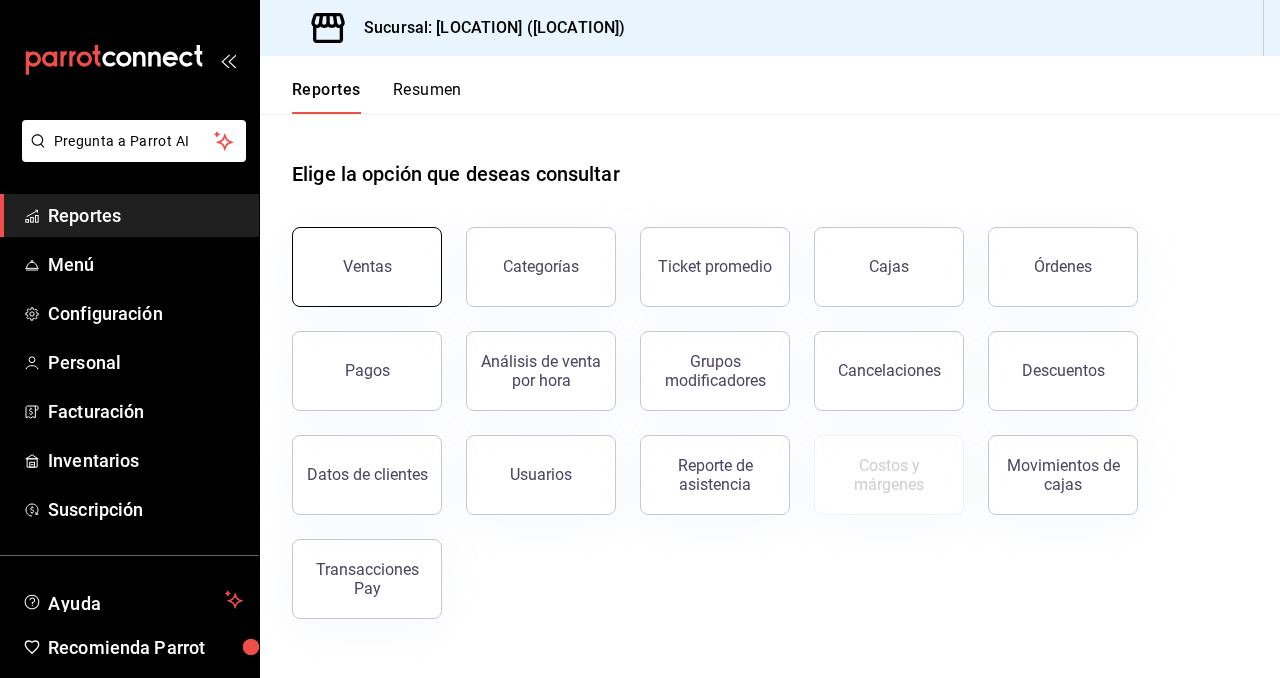 click on "Ventas" at bounding box center (367, 266) 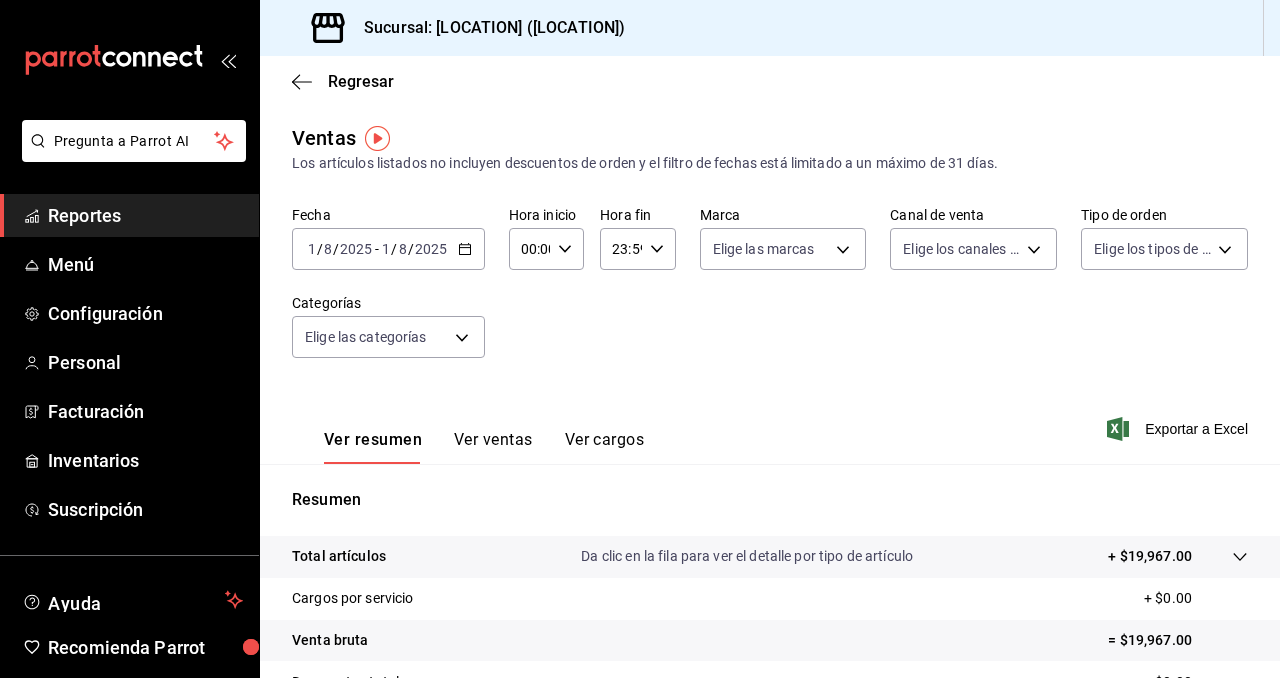 click 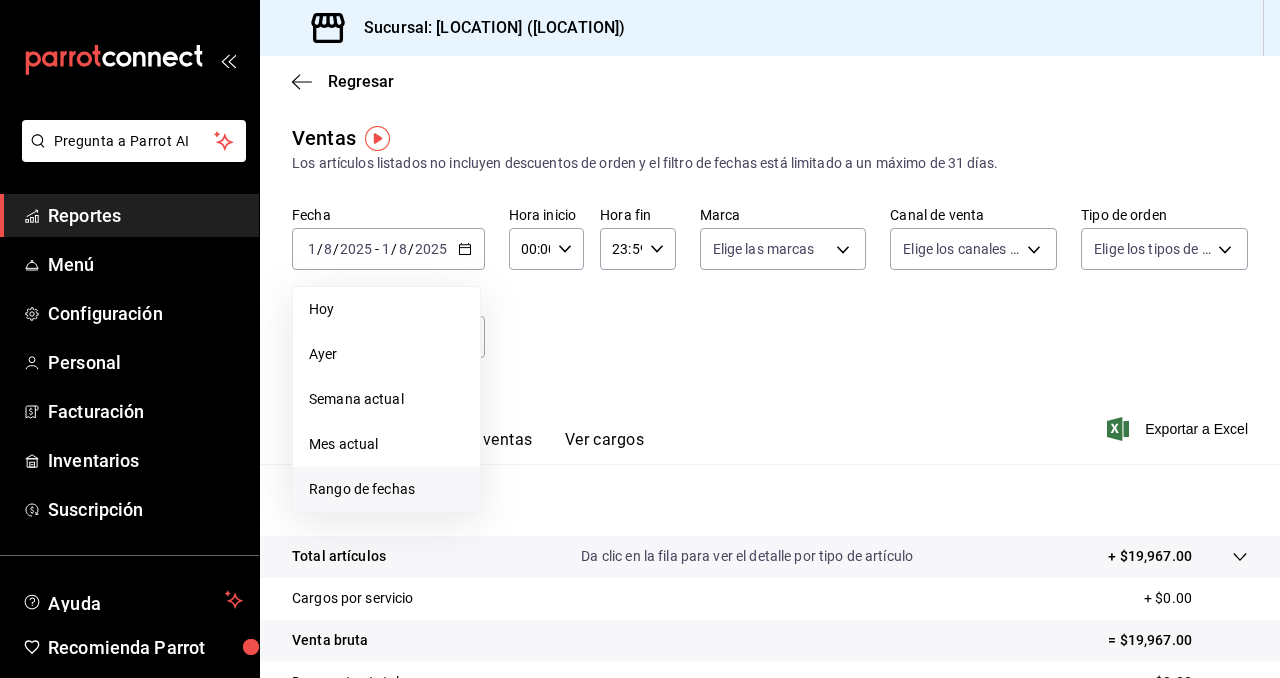 click on "Rango de fechas" at bounding box center (386, 489) 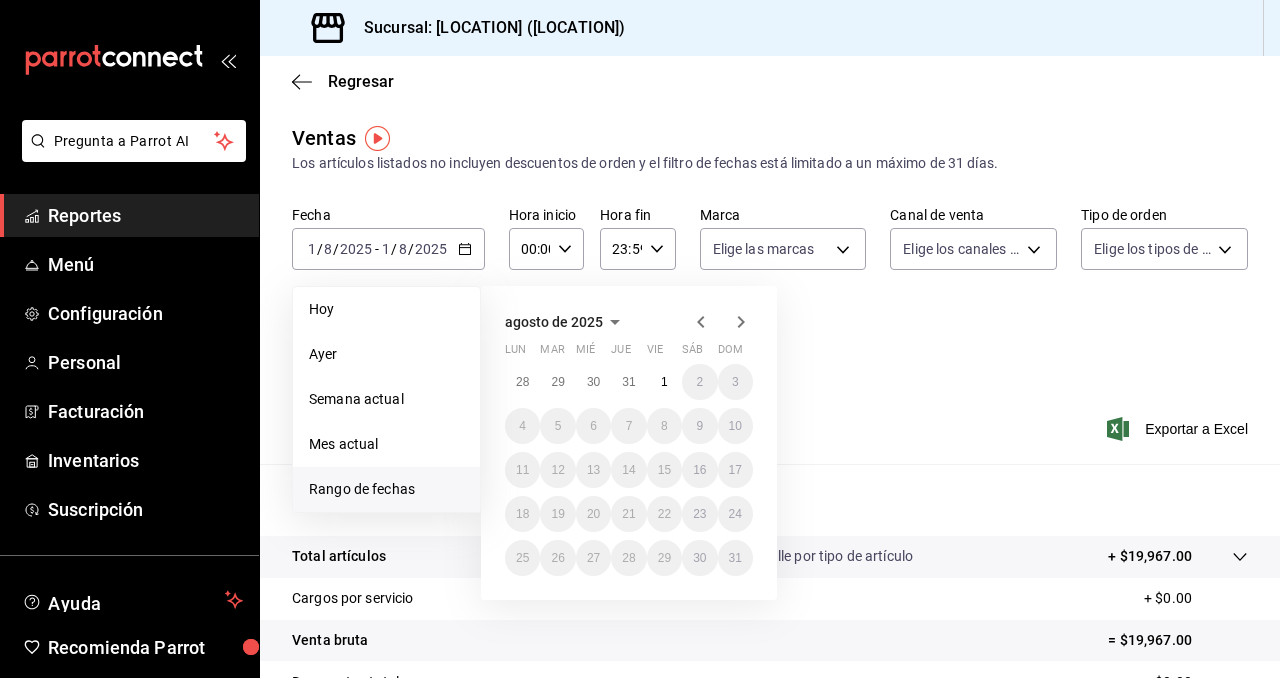 click 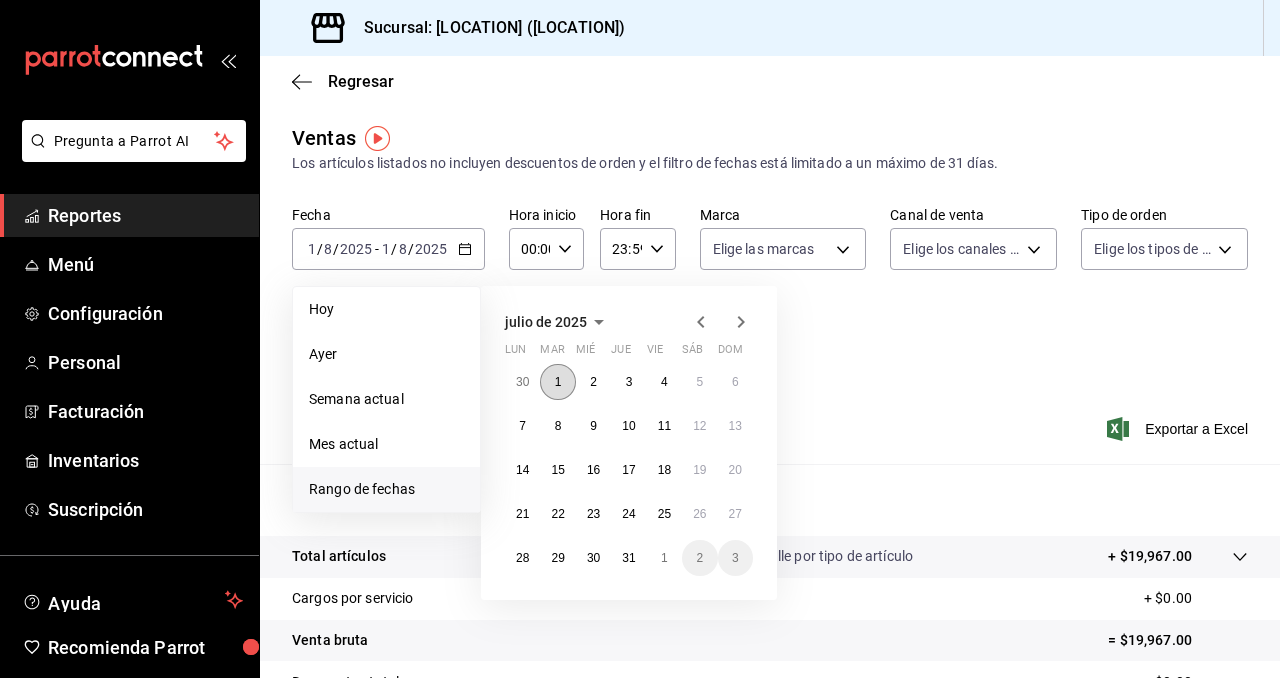 click on "1" at bounding box center (557, 382) 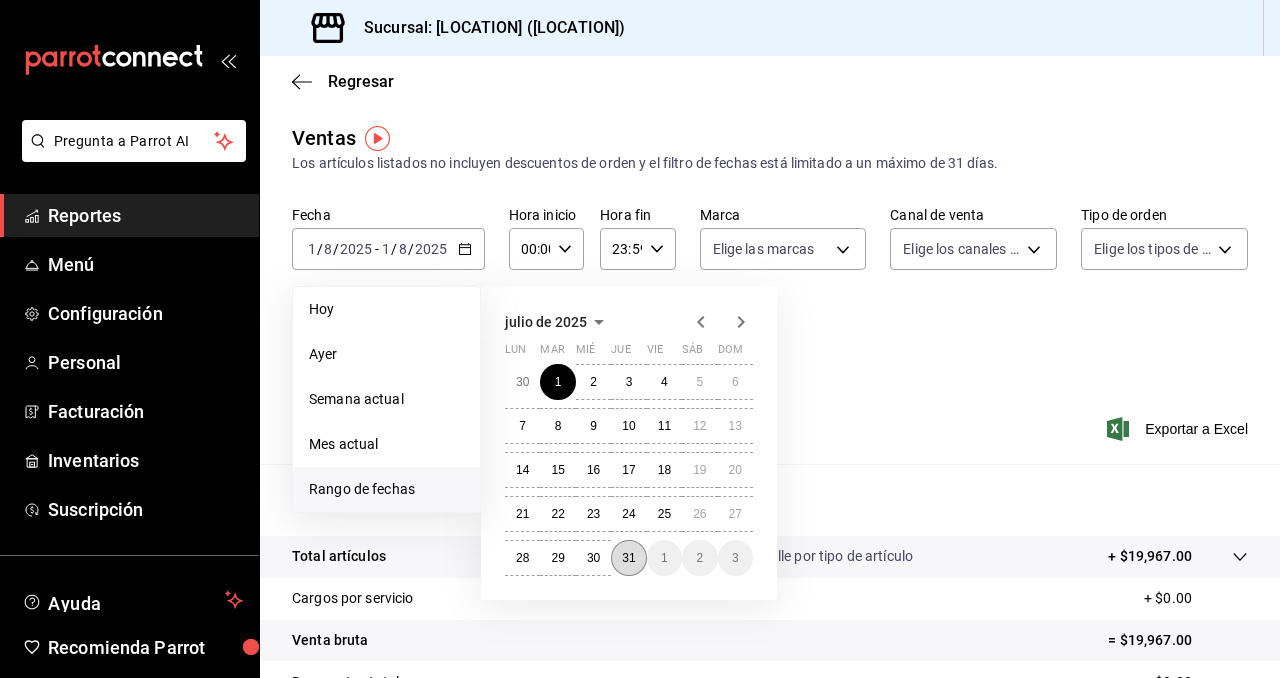 click on "31" at bounding box center (628, 558) 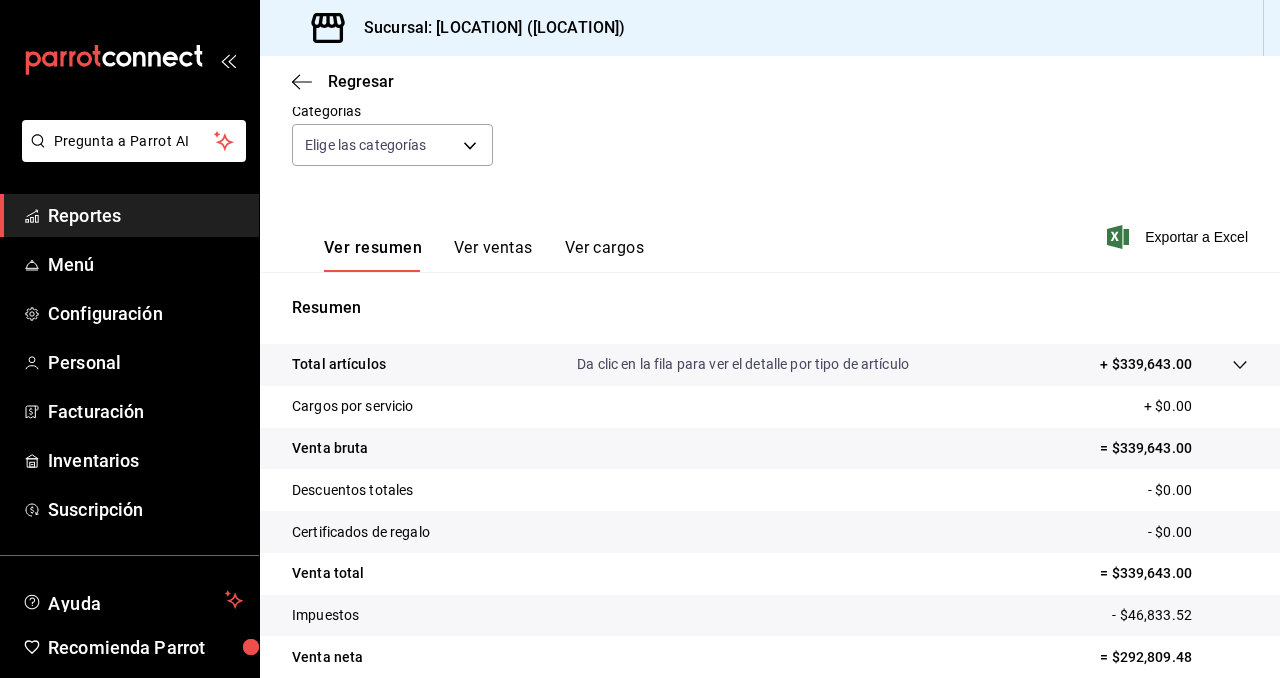 scroll, scrollTop: 225, scrollLeft: 0, axis: vertical 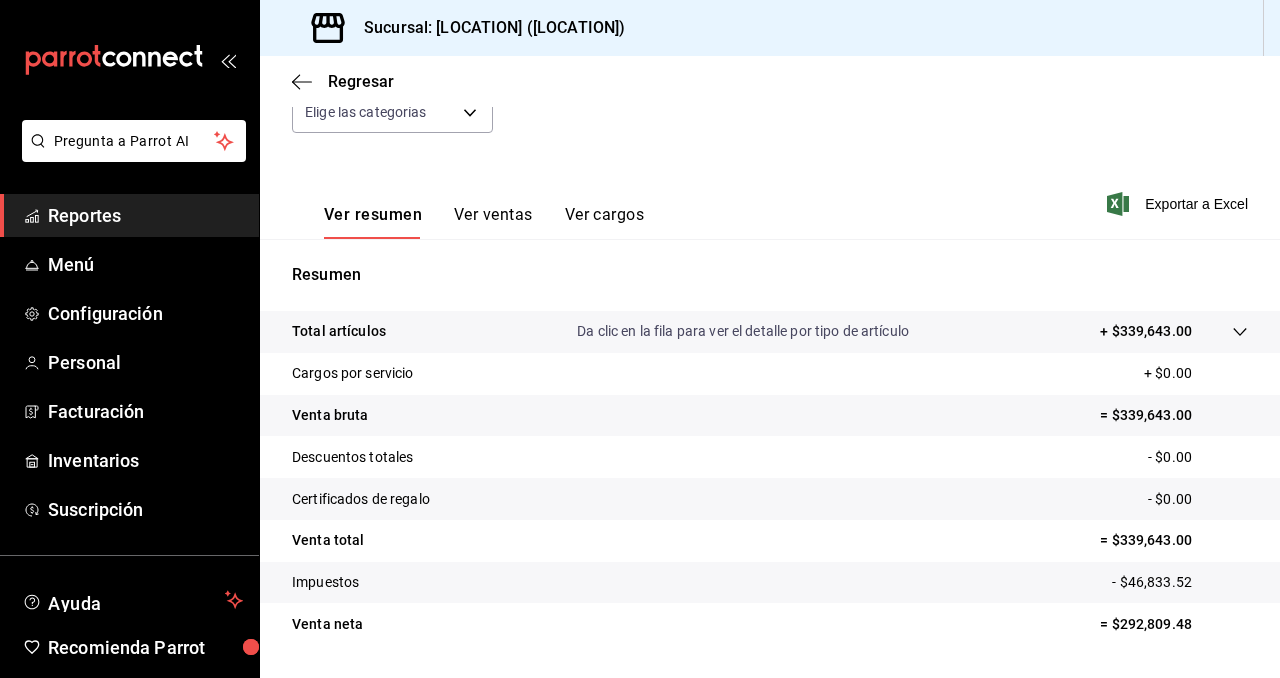 click 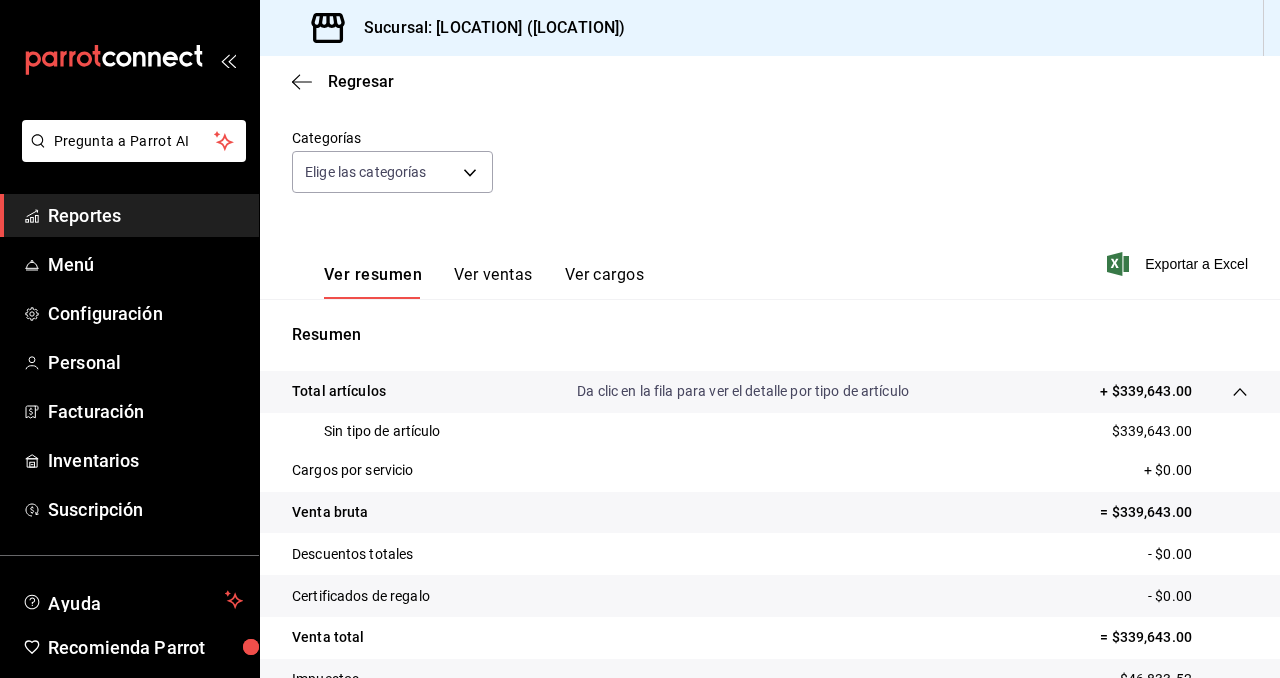 scroll, scrollTop: 317, scrollLeft: 0, axis: vertical 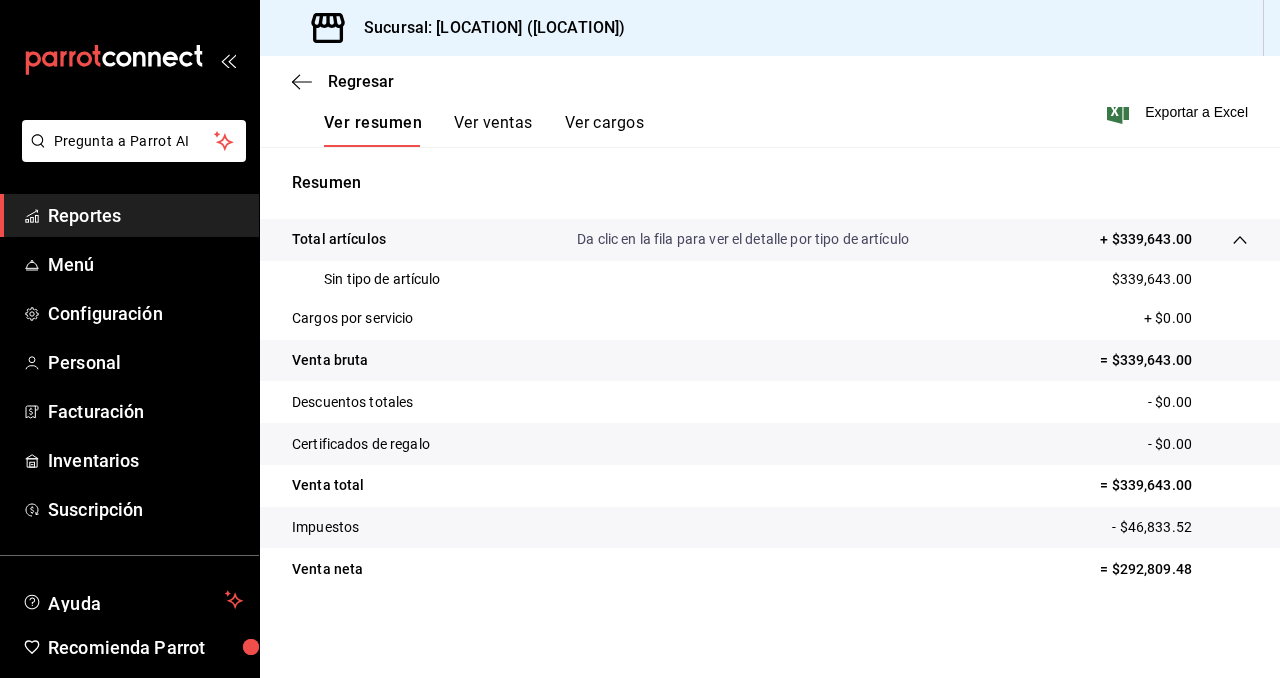 click on "Ver cargos" at bounding box center (605, 130) 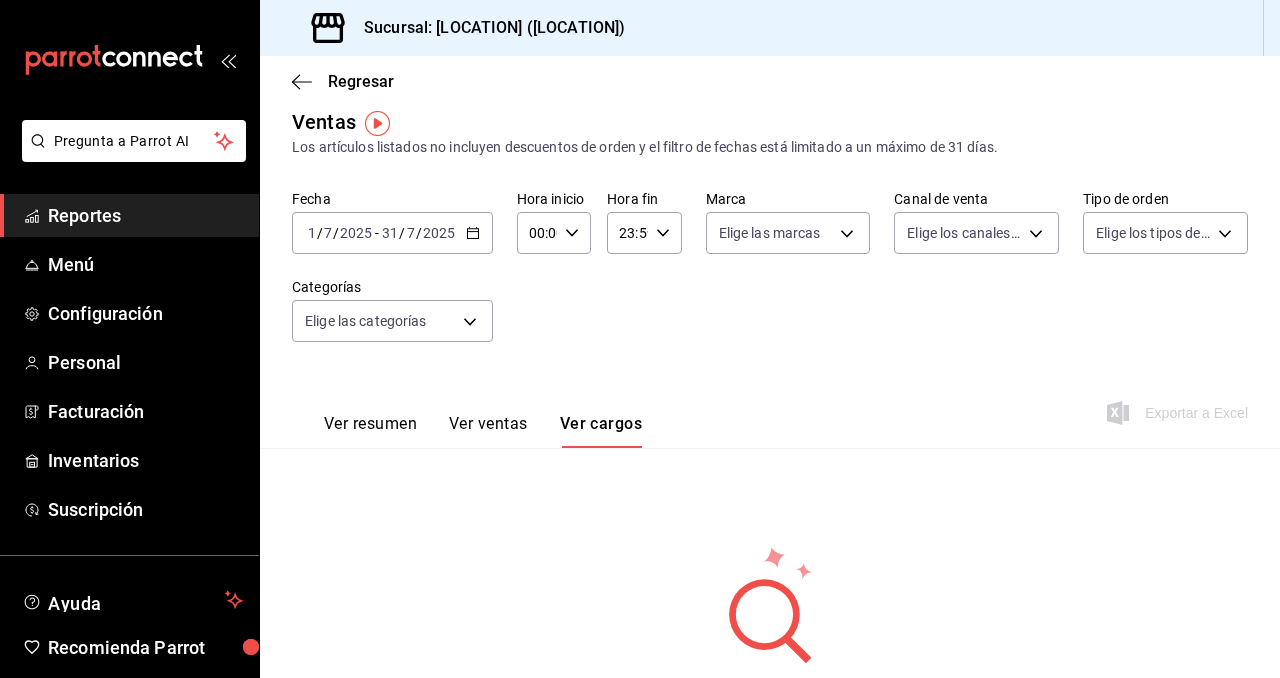 scroll, scrollTop: 17, scrollLeft: 0, axis: vertical 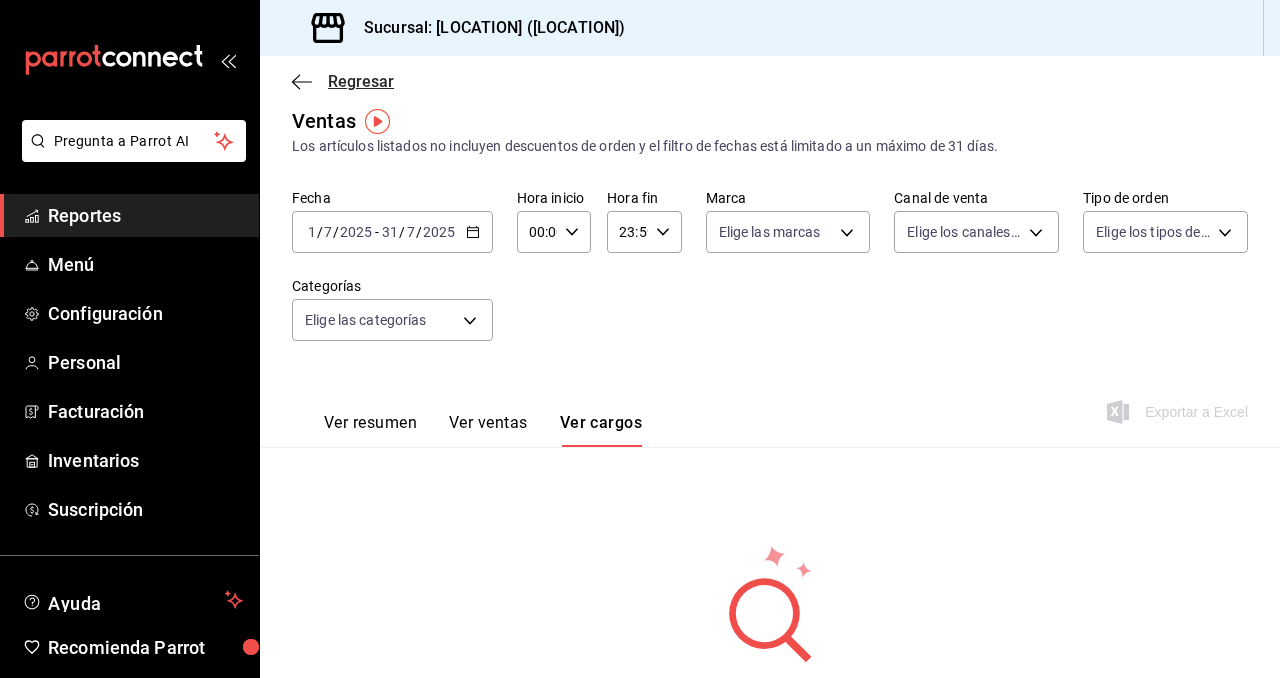 click 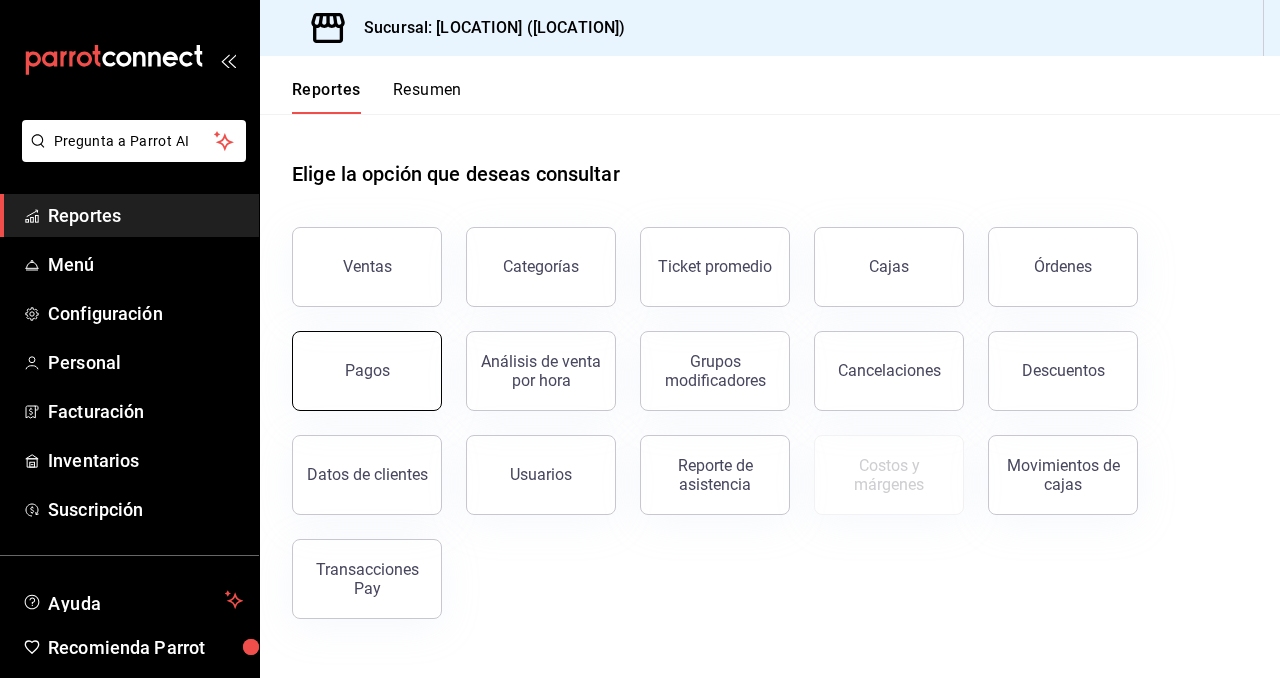 click on "Pagos" at bounding box center [367, 371] 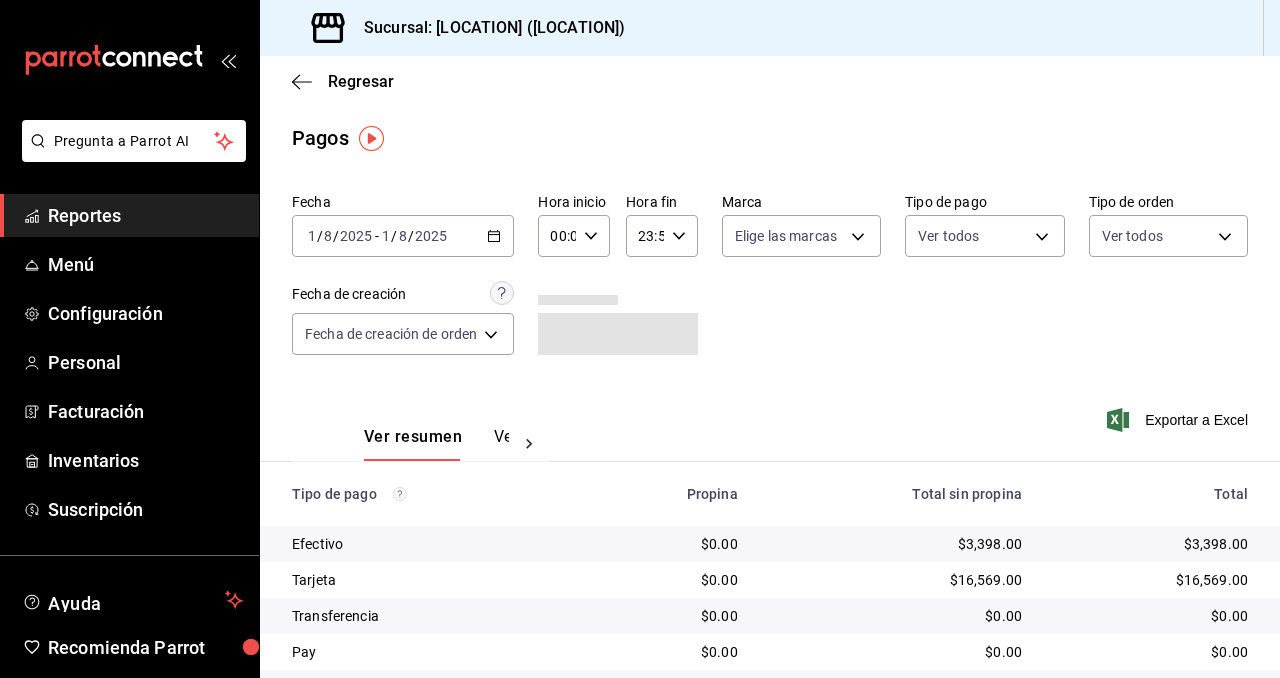 click 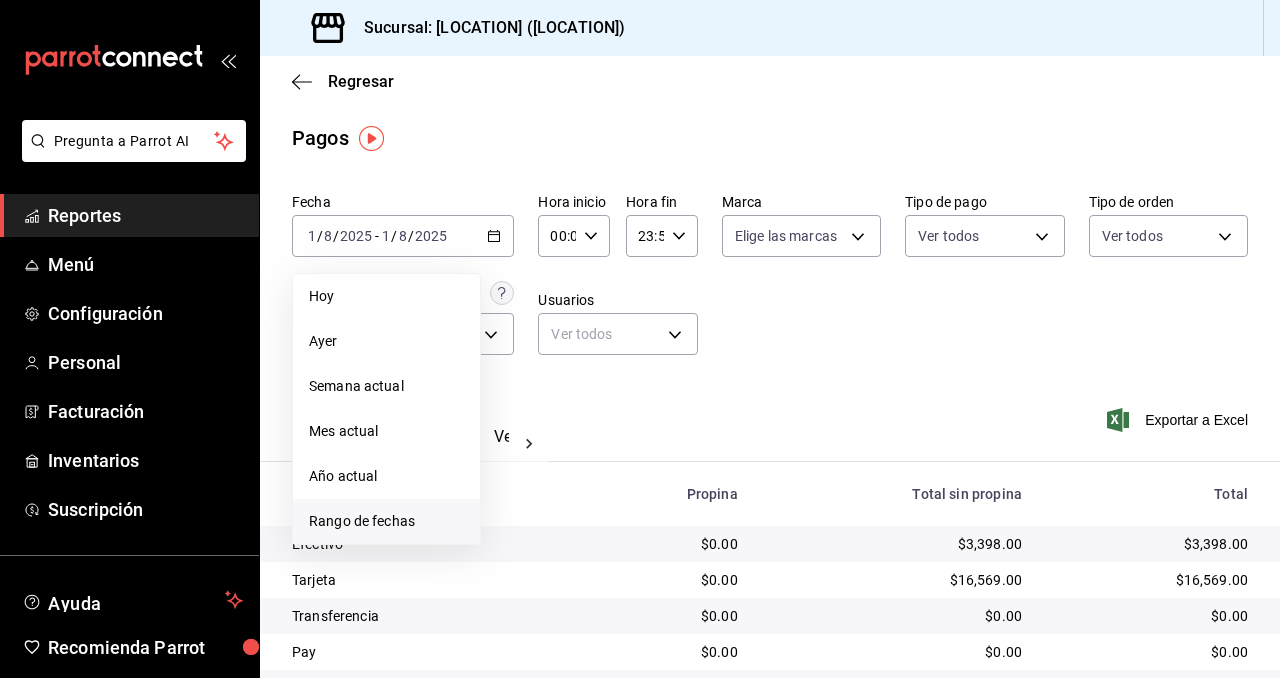 click on "Rango de fechas" at bounding box center (386, 521) 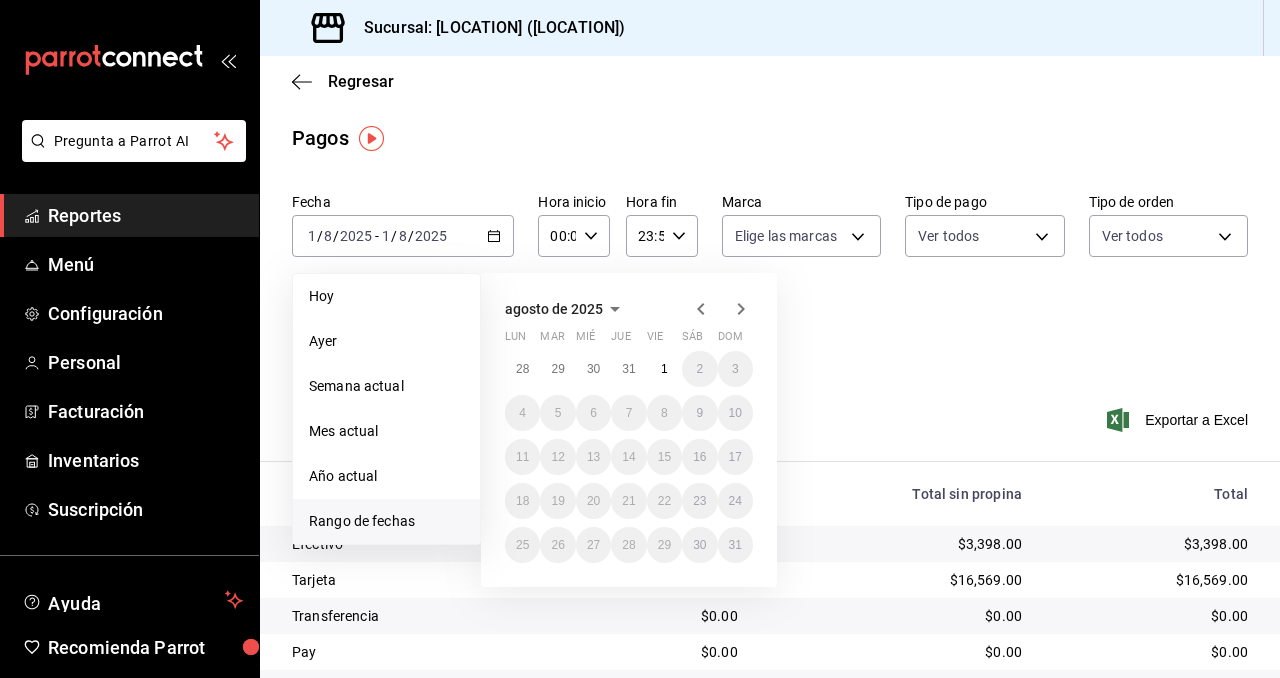click 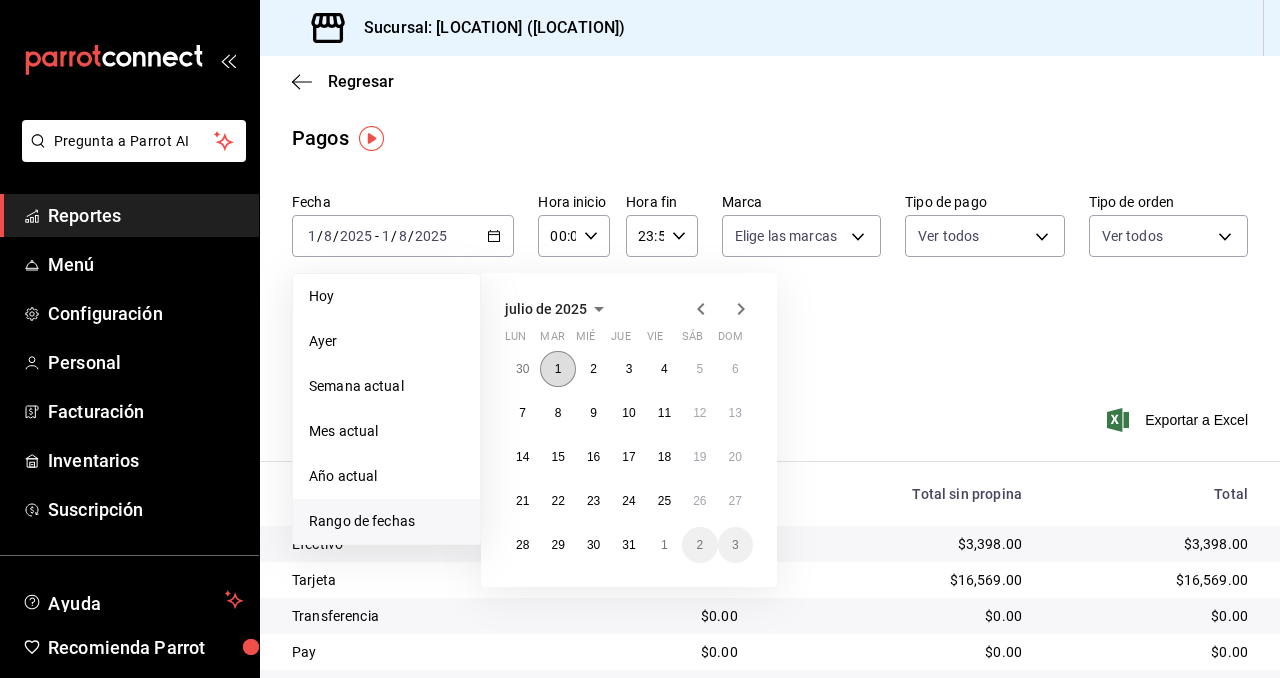 click on "1" at bounding box center [557, 369] 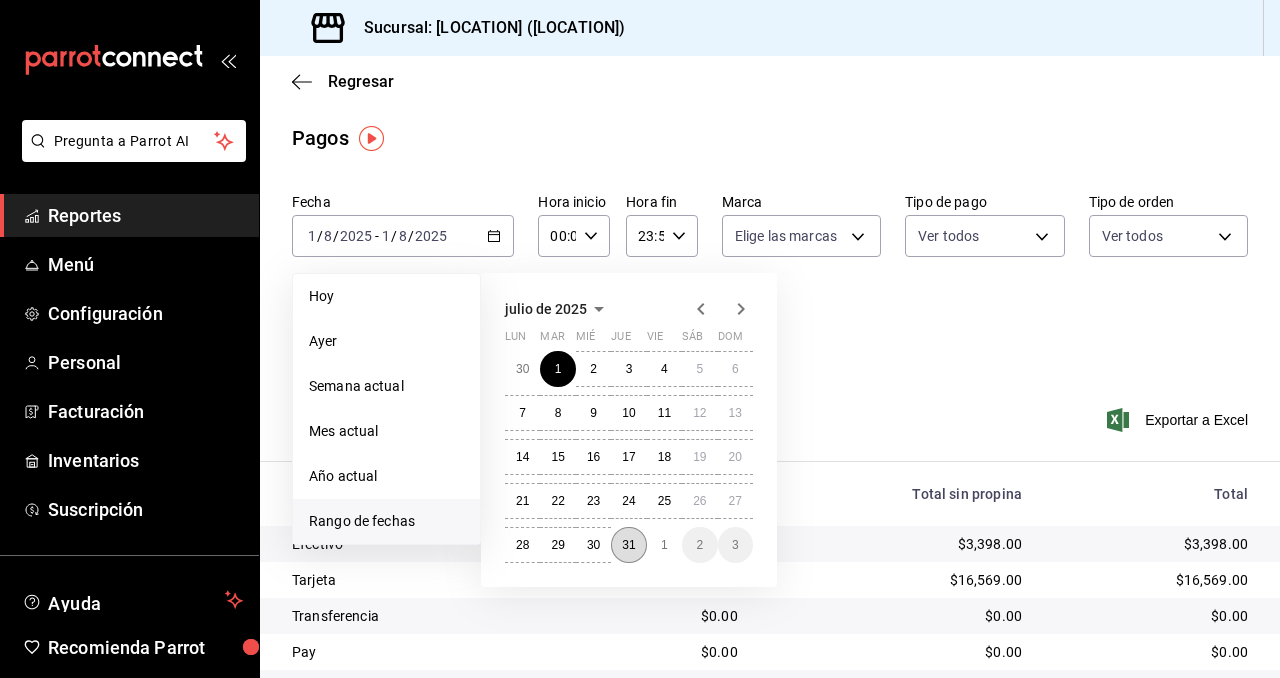 click on "31" at bounding box center [628, 545] 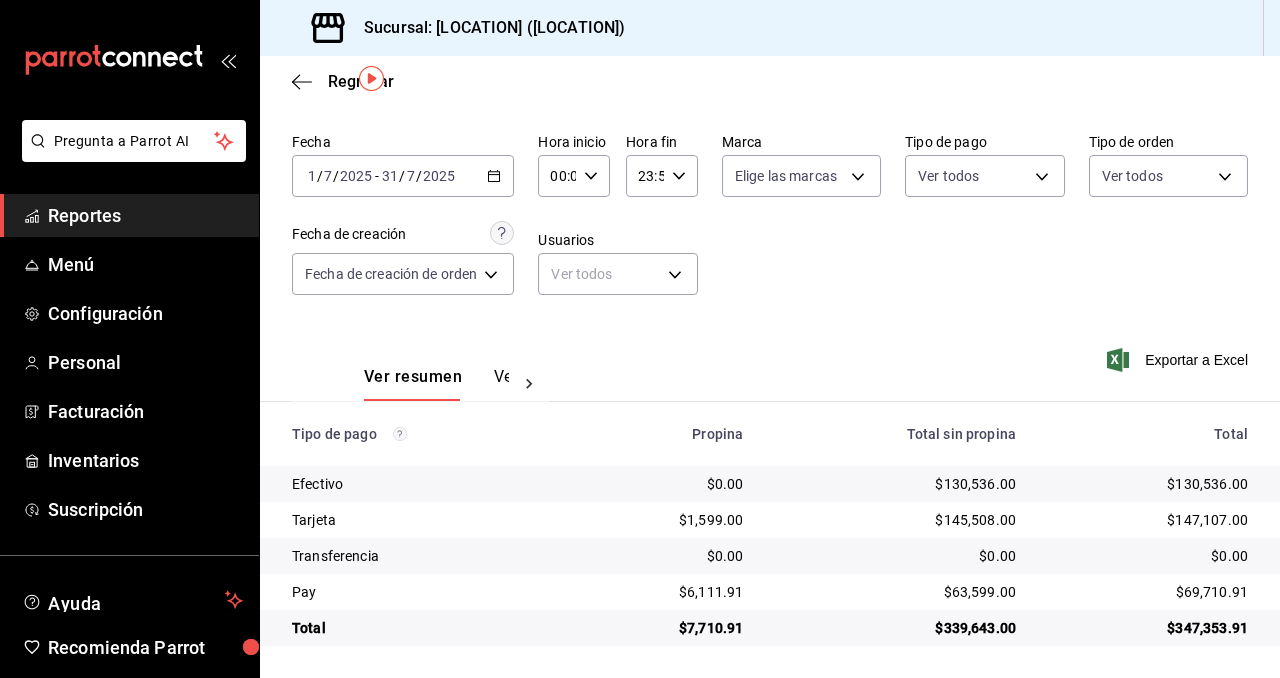 scroll, scrollTop: 0, scrollLeft: 0, axis: both 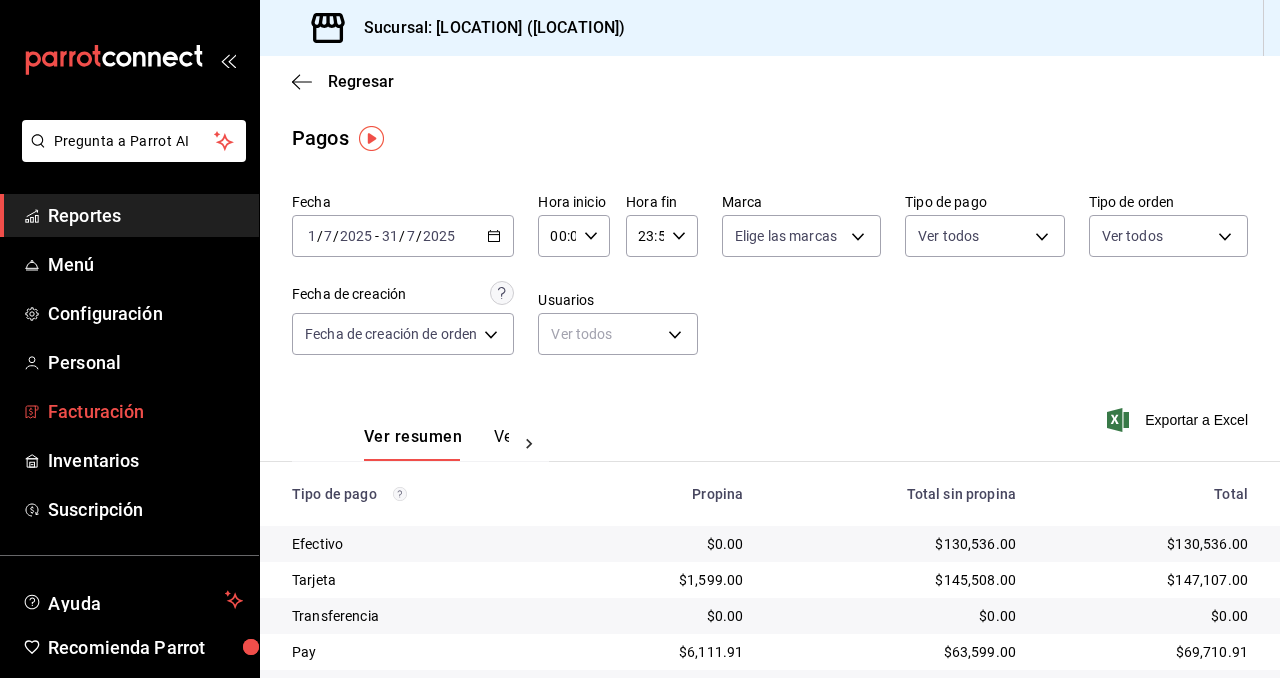click on "Facturación" at bounding box center (145, 411) 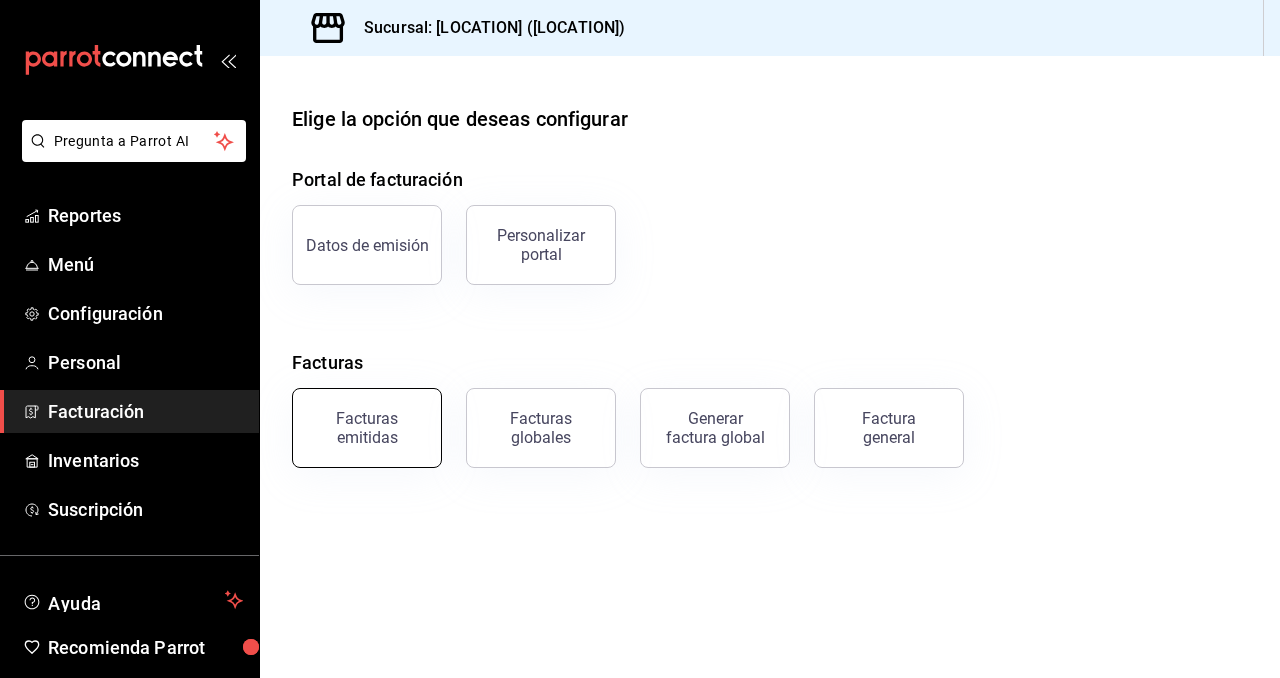 click on "Facturas emitidas" at bounding box center [367, 428] 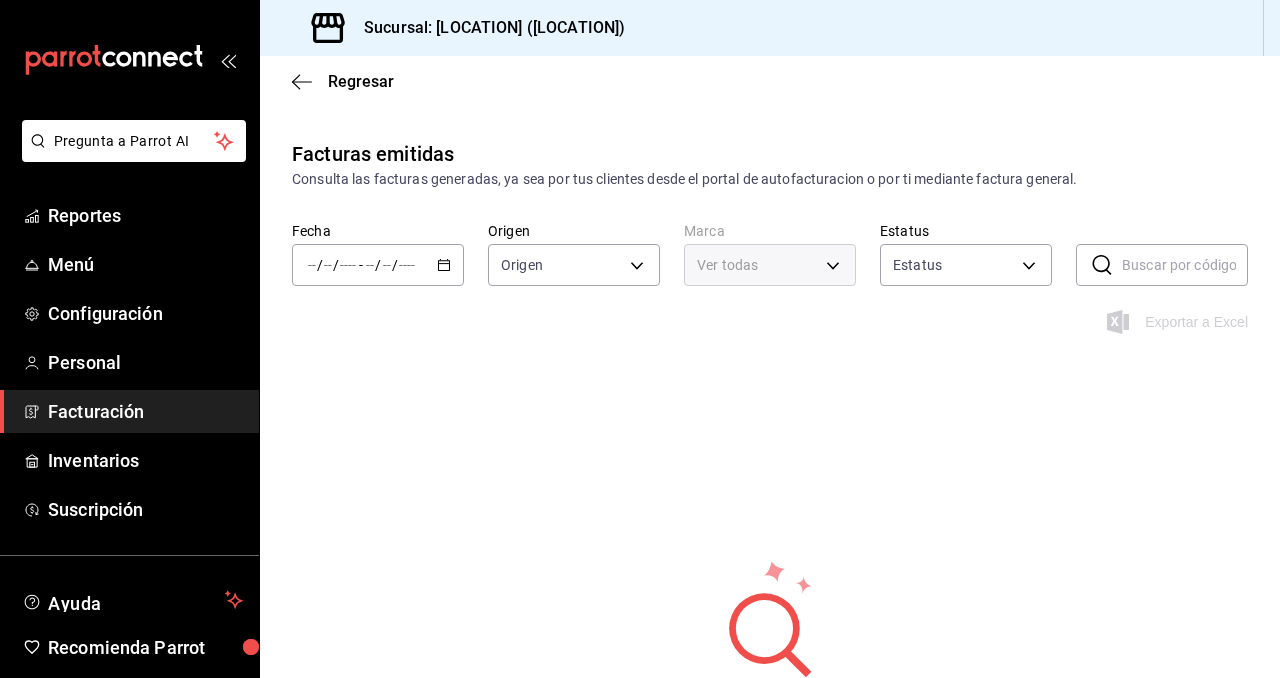 type on "ORDER_INVOICE,GENERAL_INVOICE" 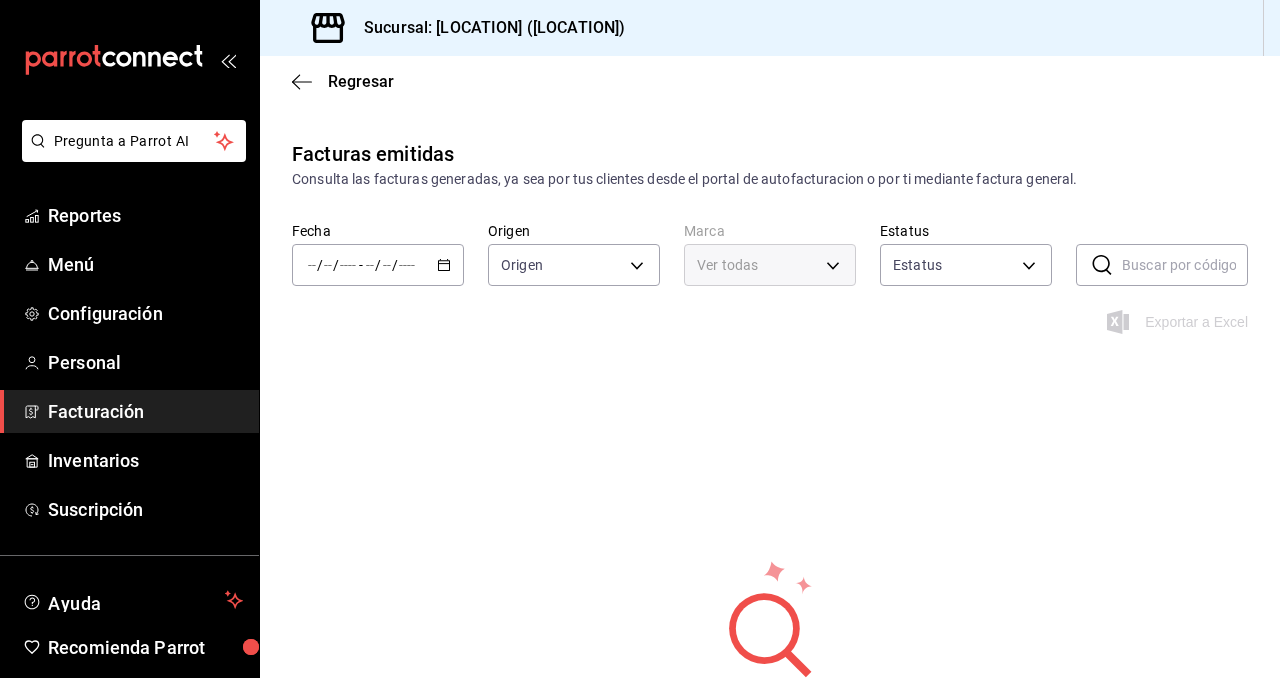 type on "ACTIVE,PENDING_CANCELLATION,CANCELLED,PRE_CANCELLED" 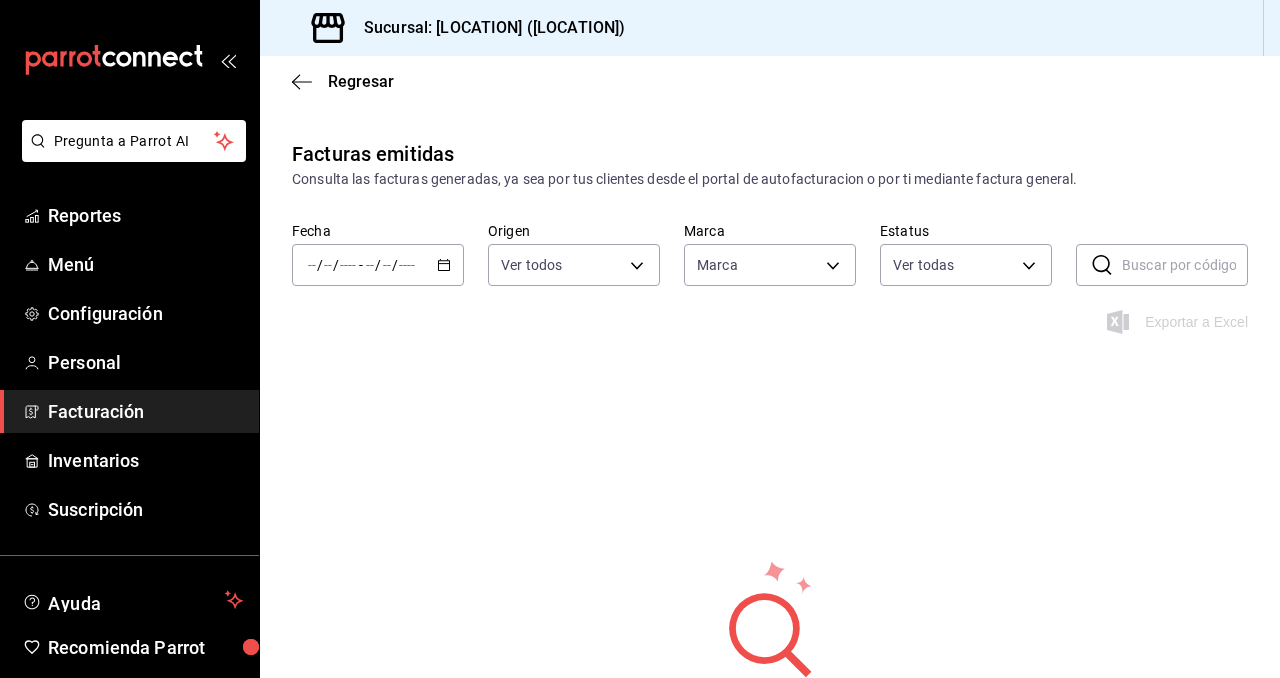 type on "c264ec5e-3e8d-497c-974c-9b9b5dc048eb" 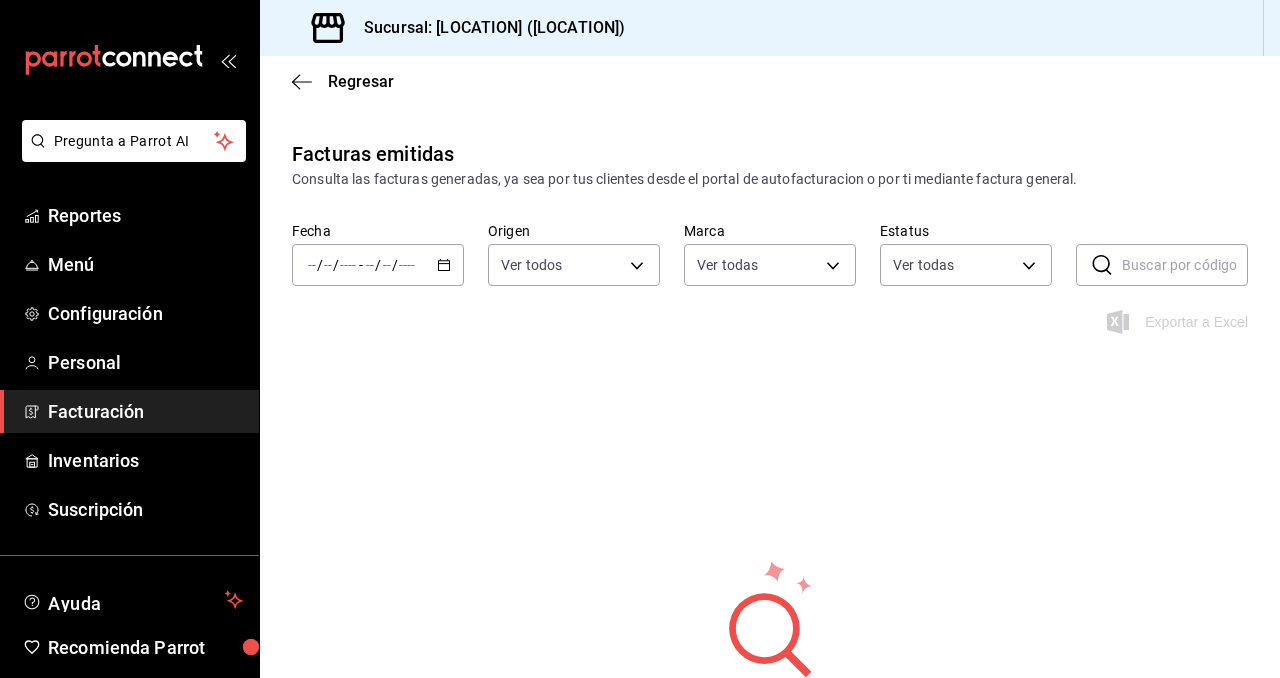 click 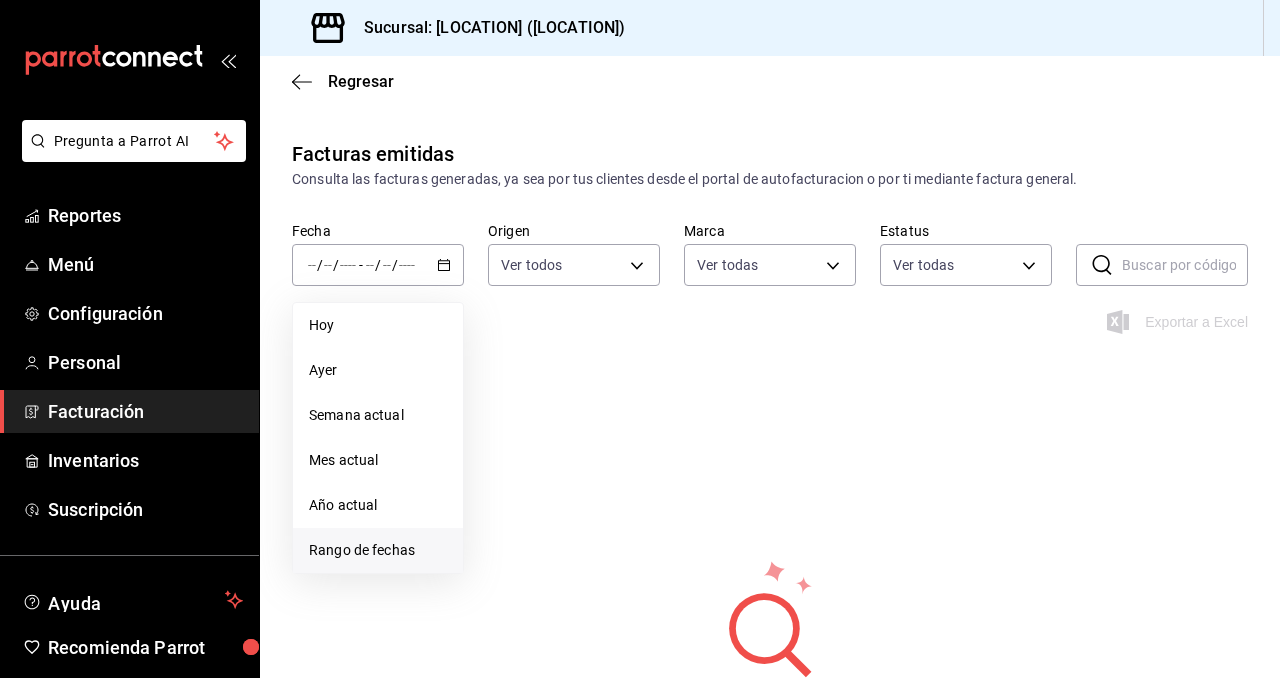 click on "Rango de fechas" at bounding box center (378, 550) 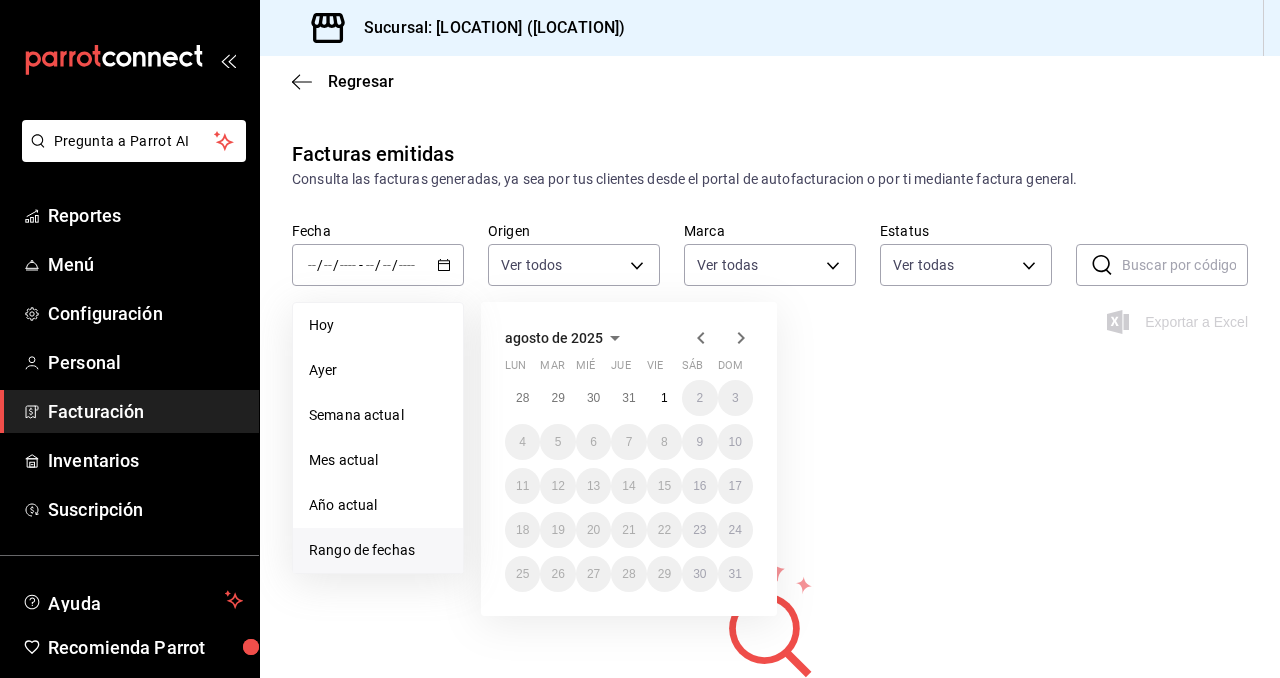 click 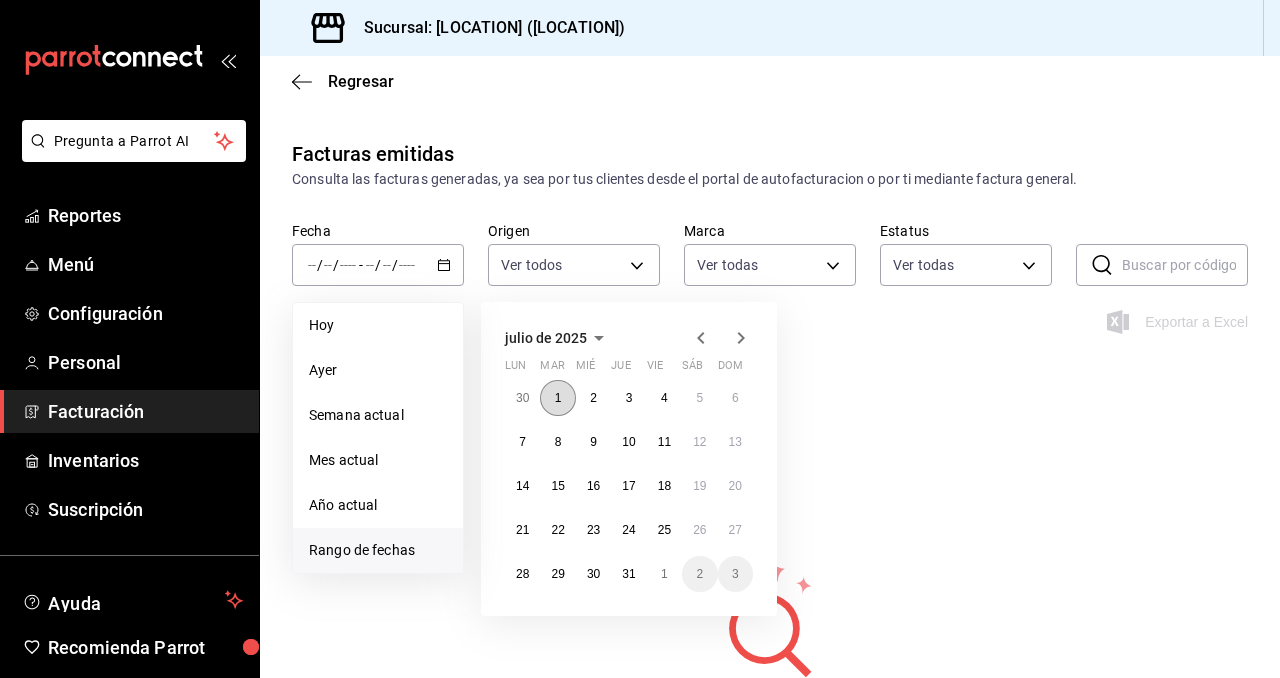 click on "1" at bounding box center (558, 398) 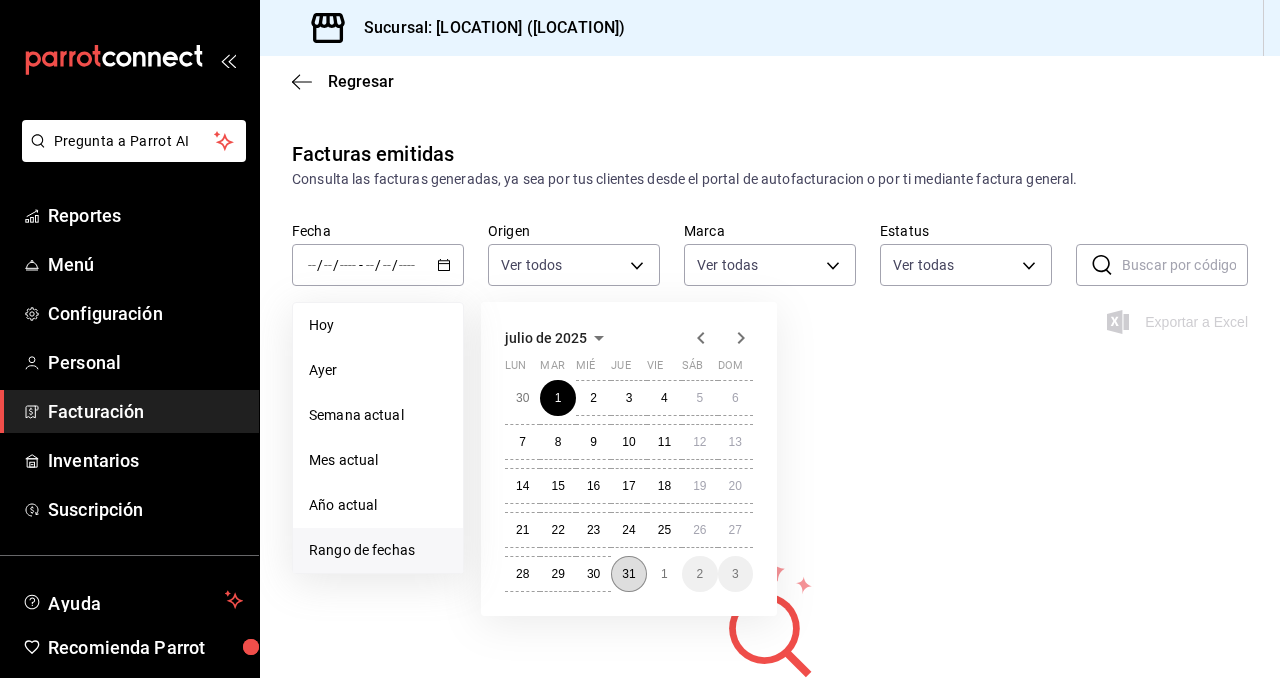click on "31" at bounding box center [628, 574] 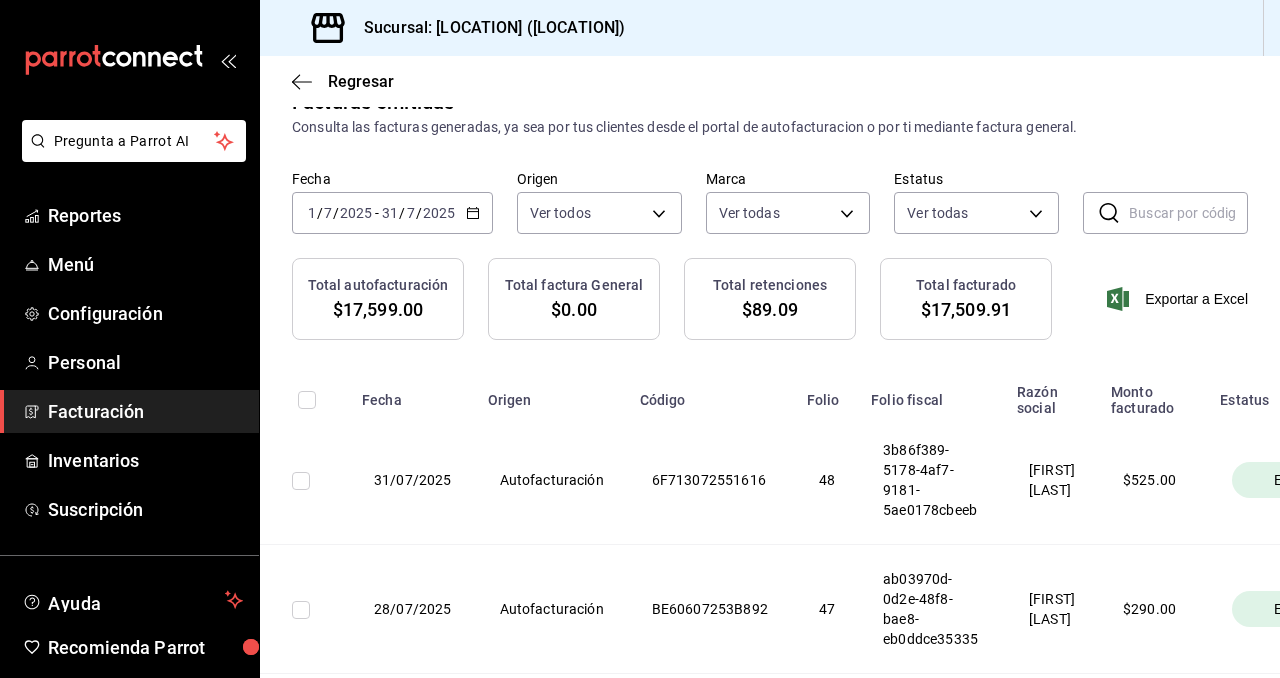 scroll, scrollTop: 0, scrollLeft: 0, axis: both 